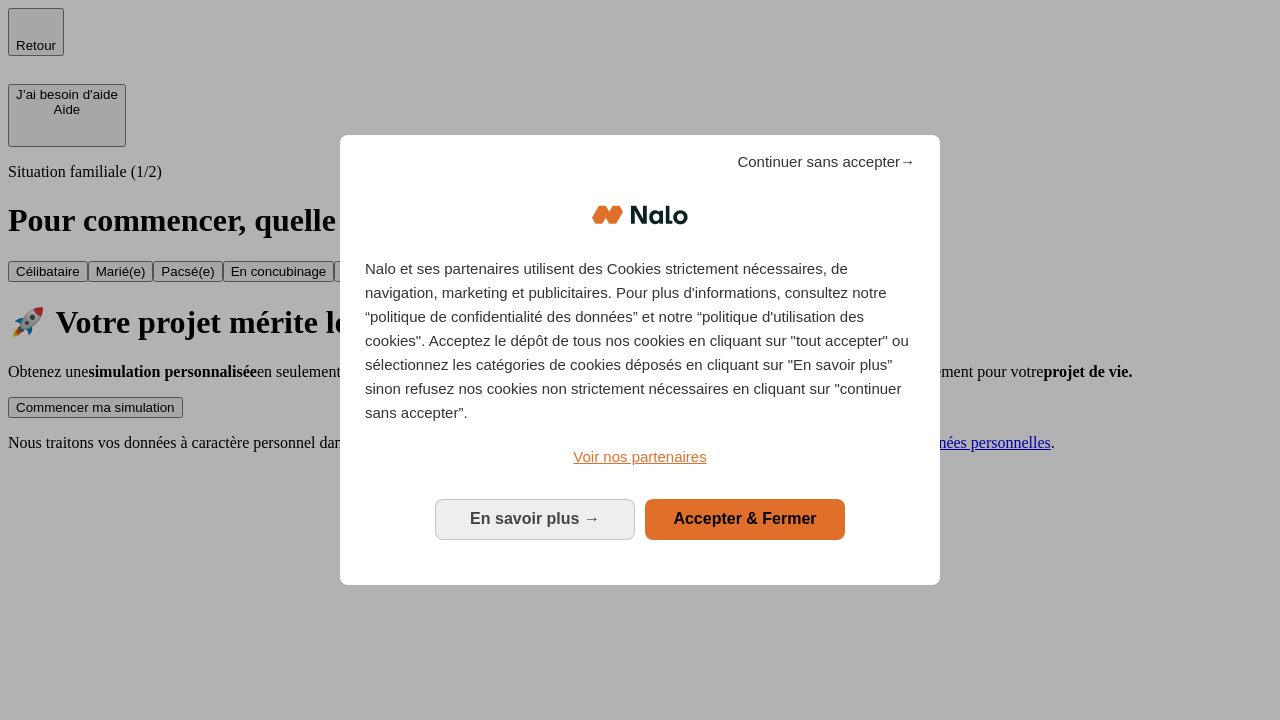 scroll, scrollTop: 0, scrollLeft: 0, axis: both 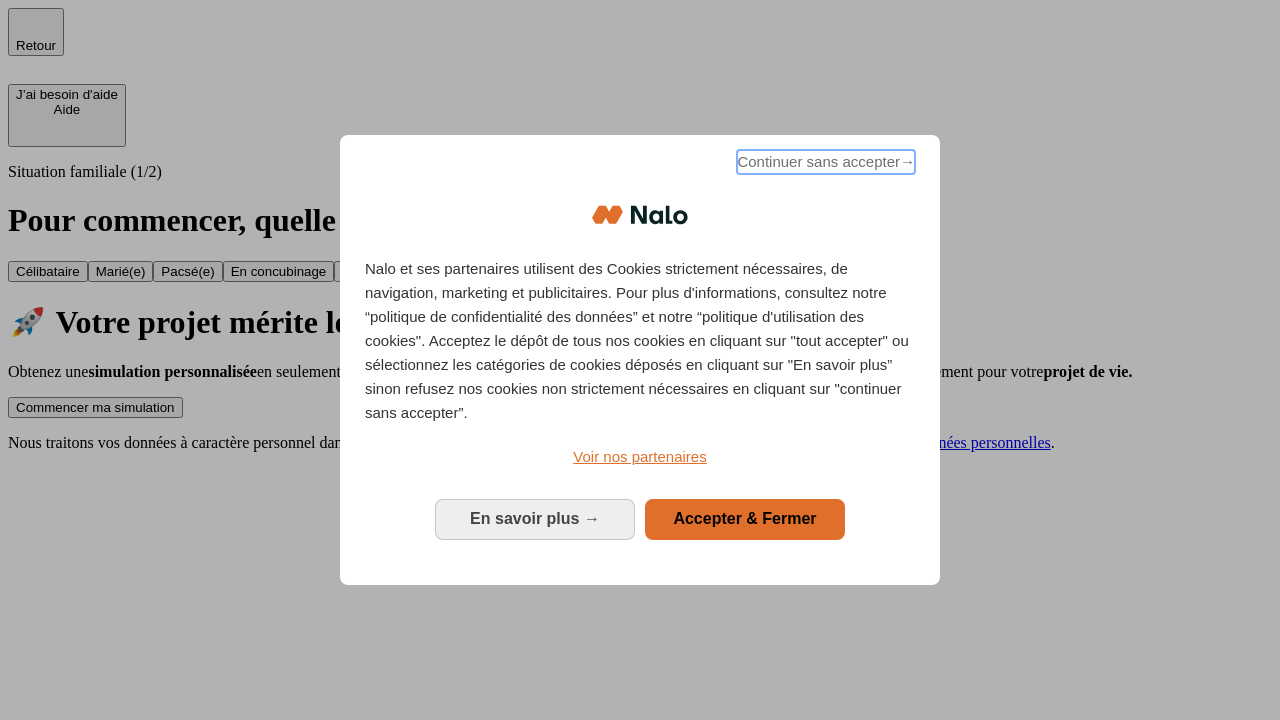 click on "Continuer sans accepter  →" at bounding box center (826, 162) 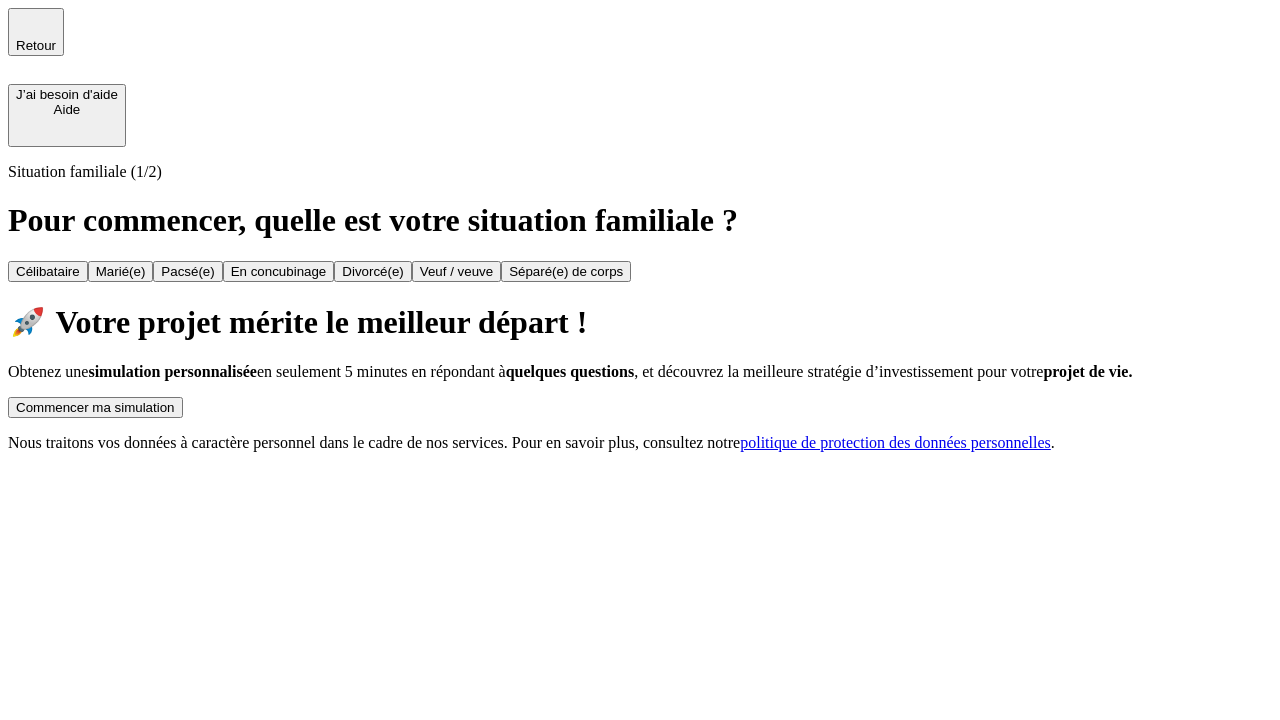 click on "Commencer ma simulation" at bounding box center [95, 407] 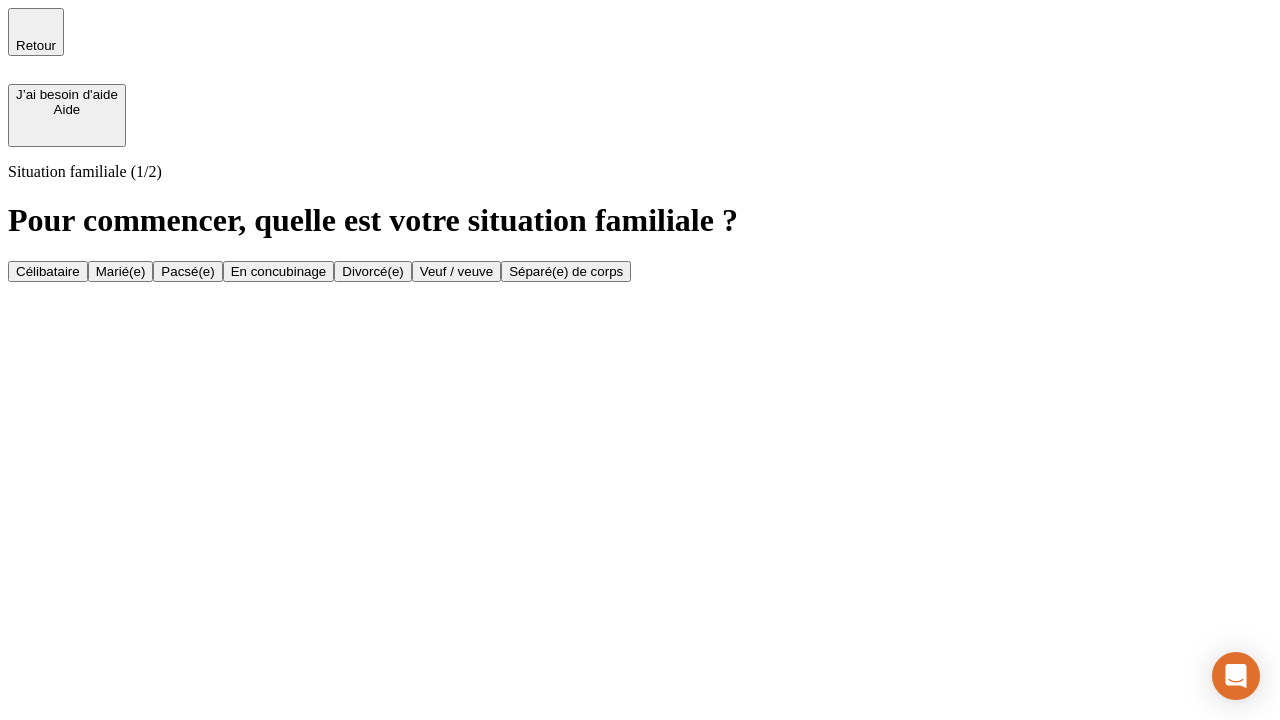 click on "Veuf / veuve" at bounding box center (456, 271) 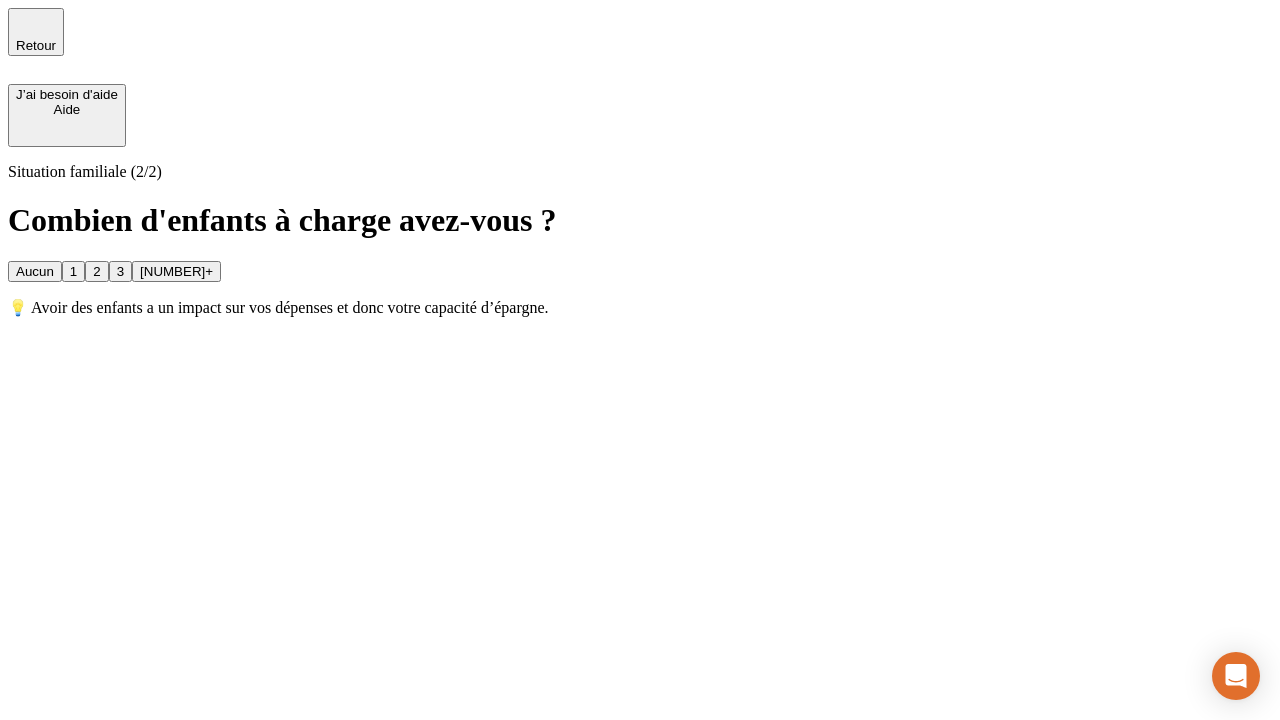 click on "Aucun" at bounding box center [35, 271] 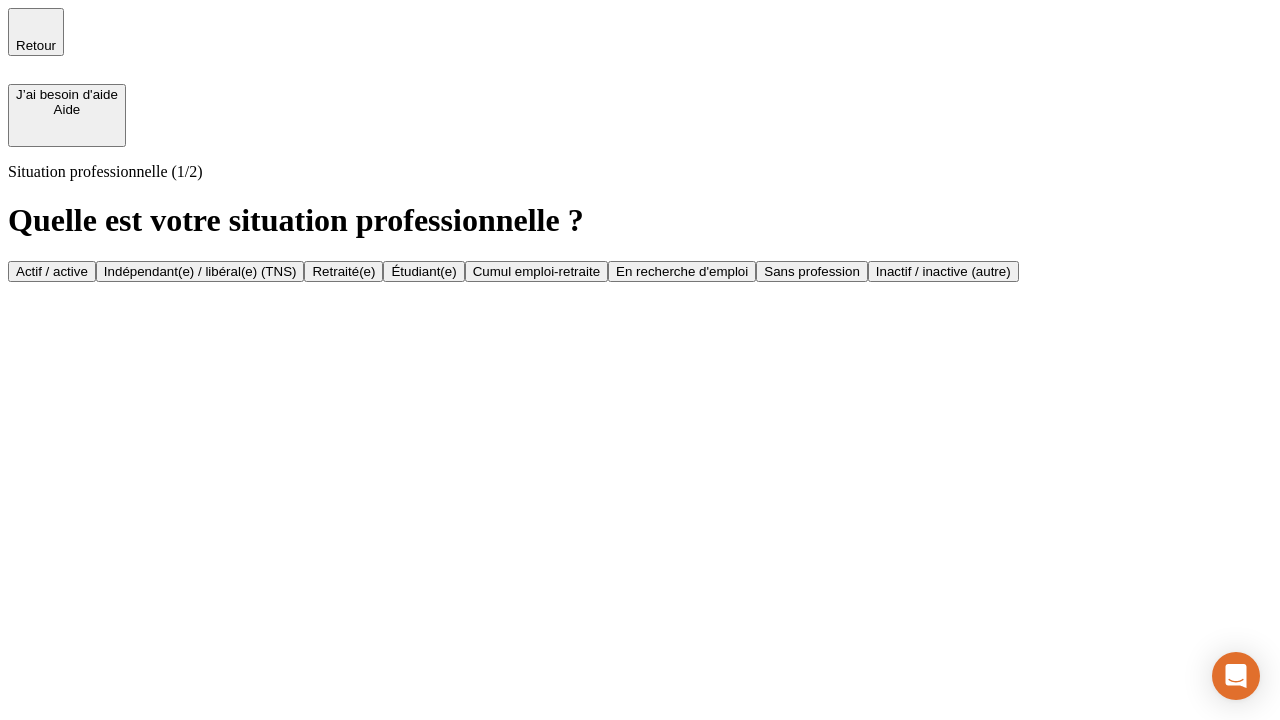 click on "Retraité(e)" at bounding box center (343, 271) 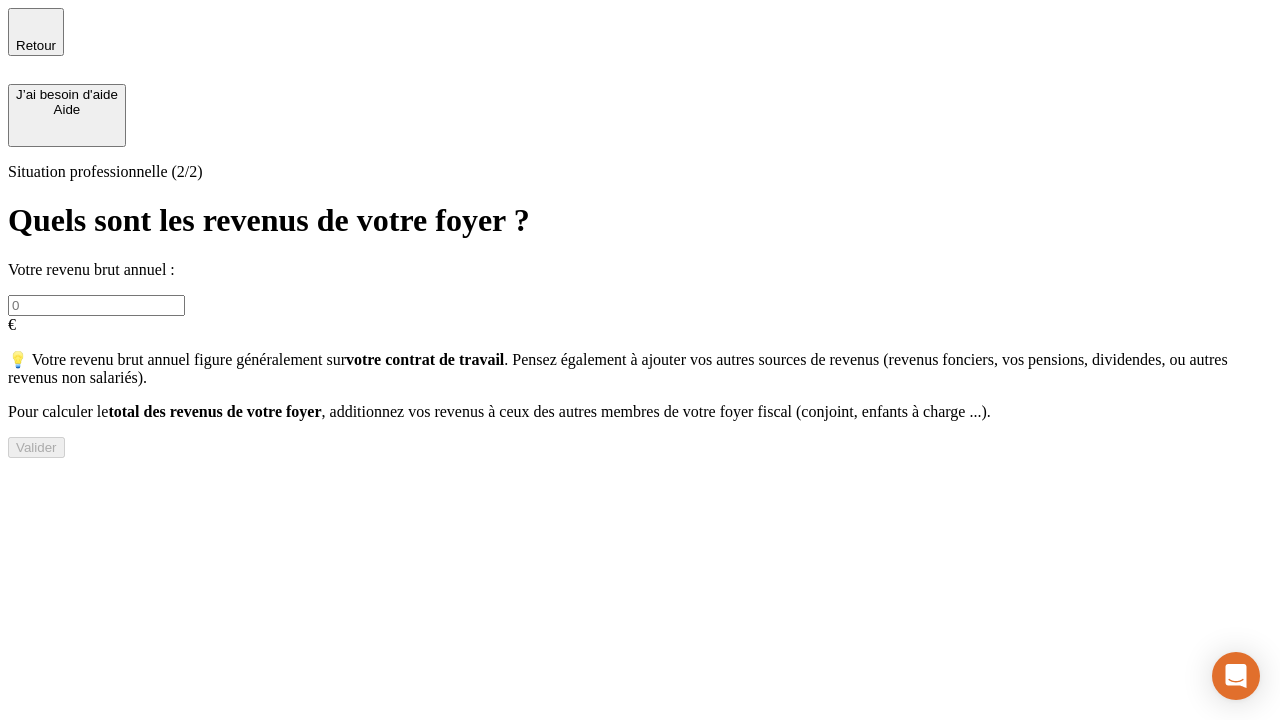 click at bounding box center [96, 305] 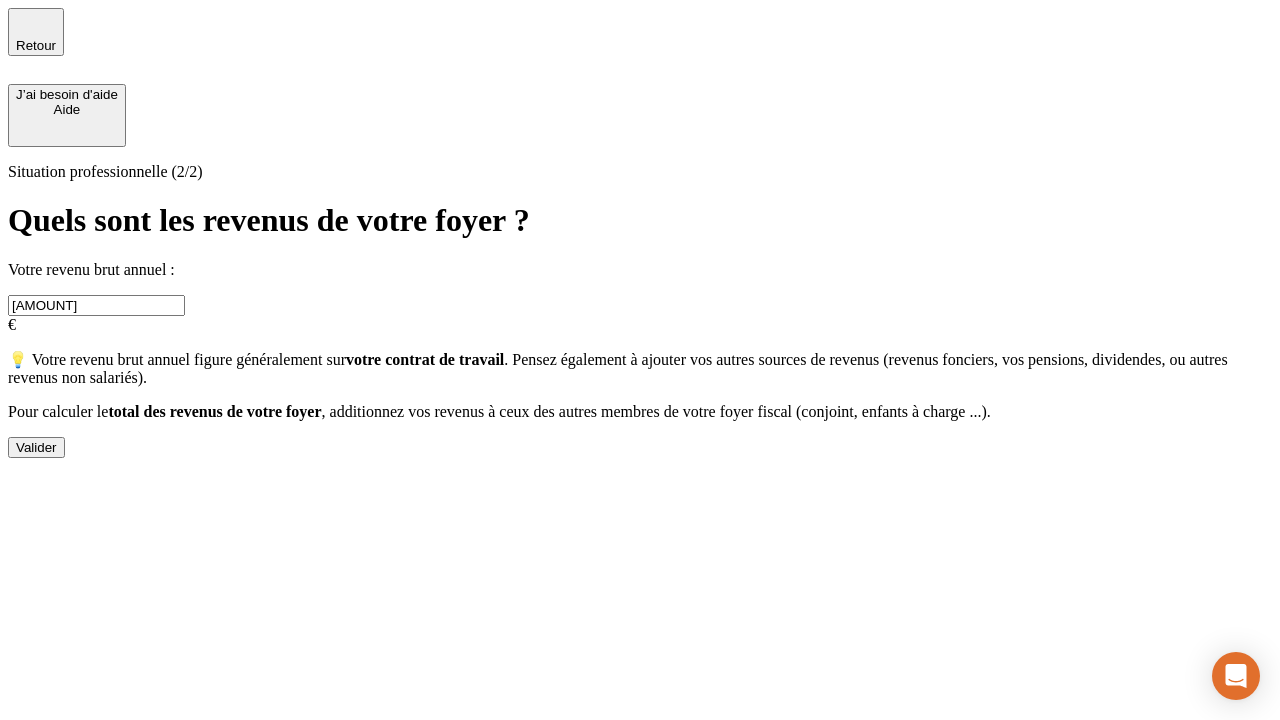 click on "Valider" at bounding box center [36, 447] 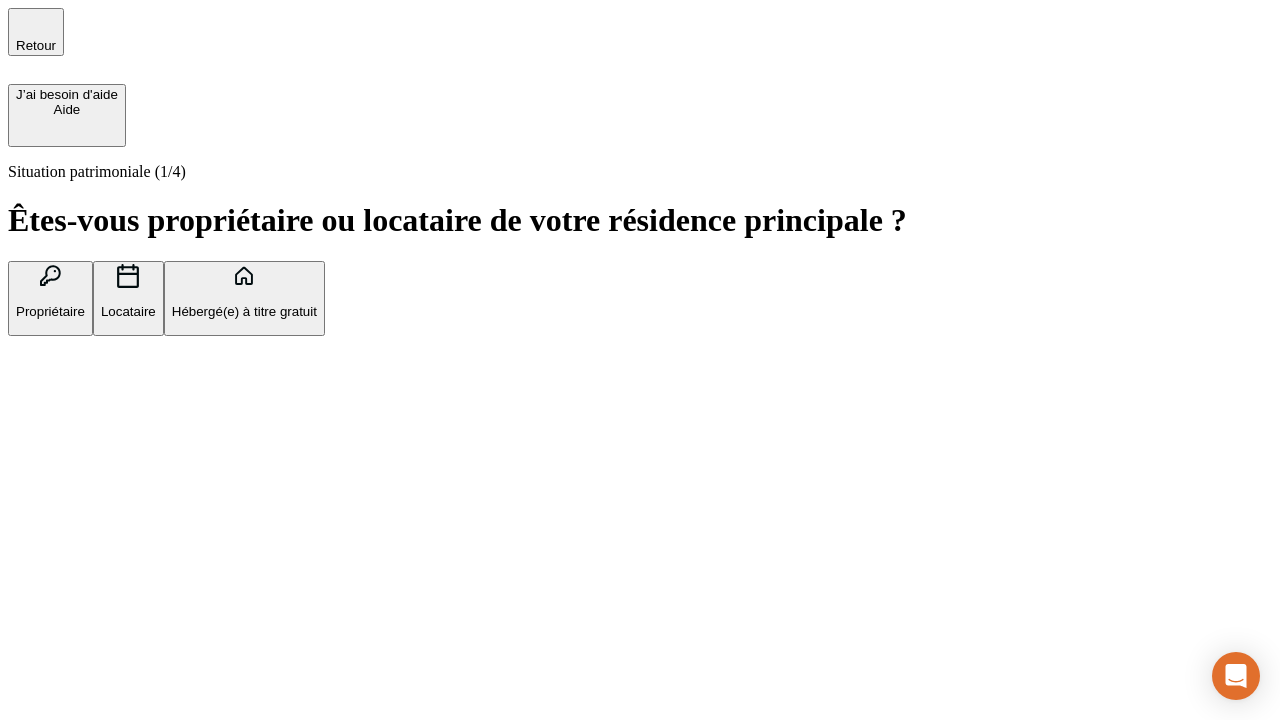 click on "Locataire" at bounding box center [128, 311] 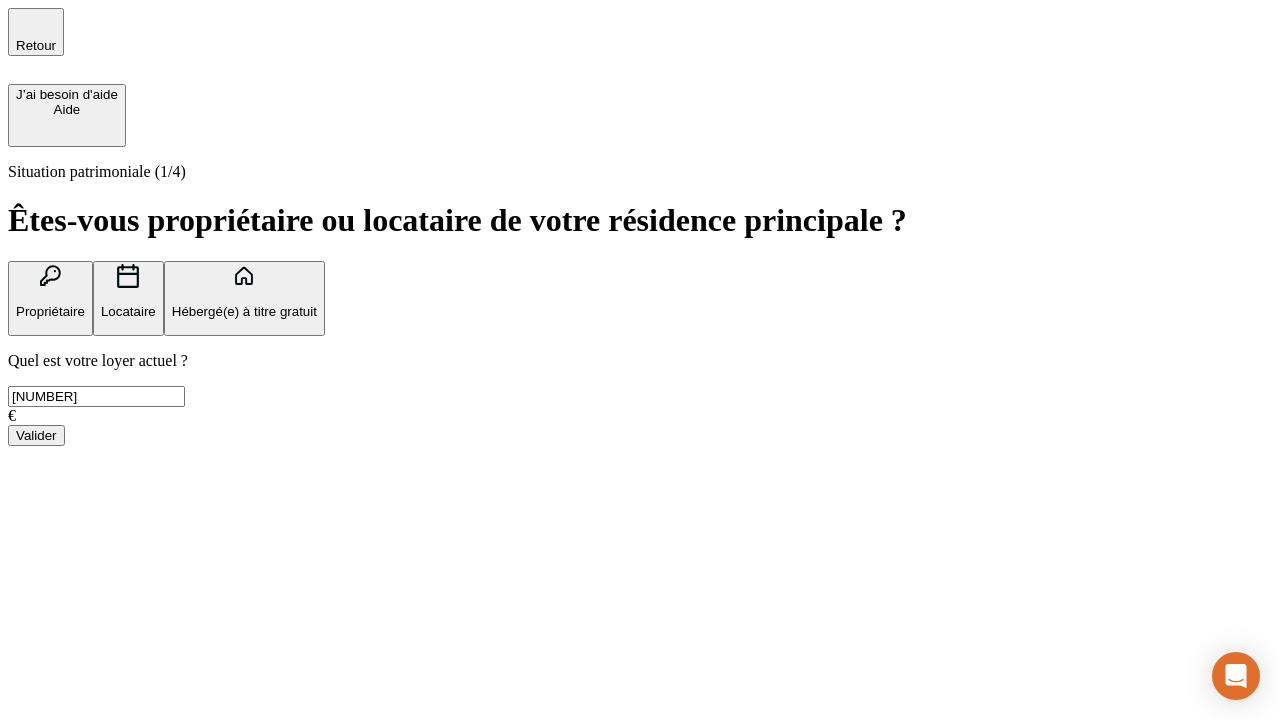 type on "[NUMBER]" 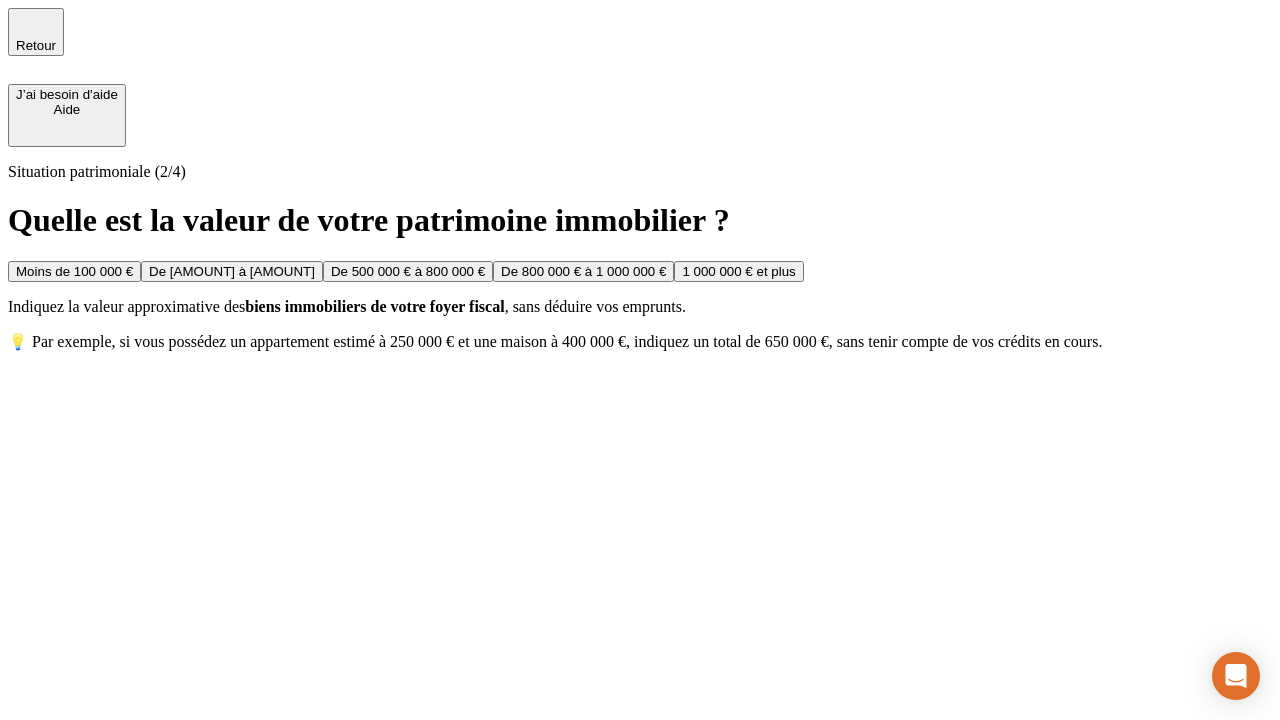 click on "De 500 000 € à 800 000 €" at bounding box center [408, 271] 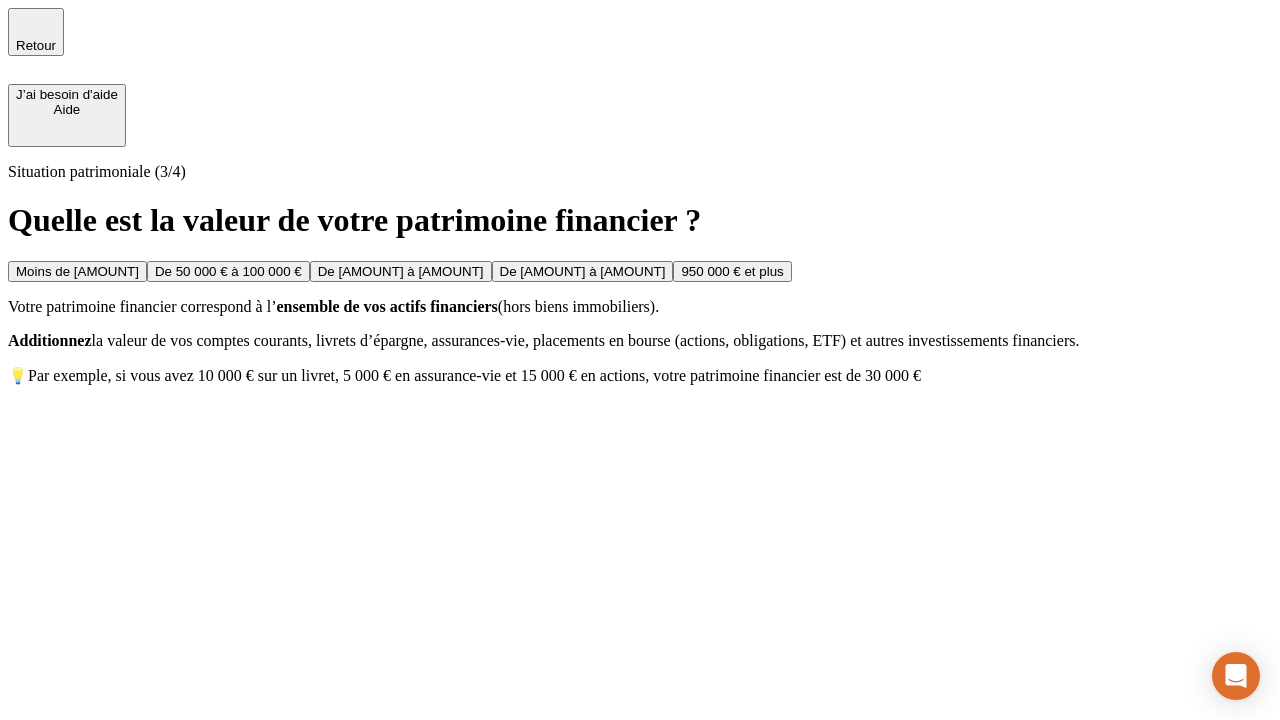 click on "Moins de [AMOUNT]" at bounding box center (77, 271) 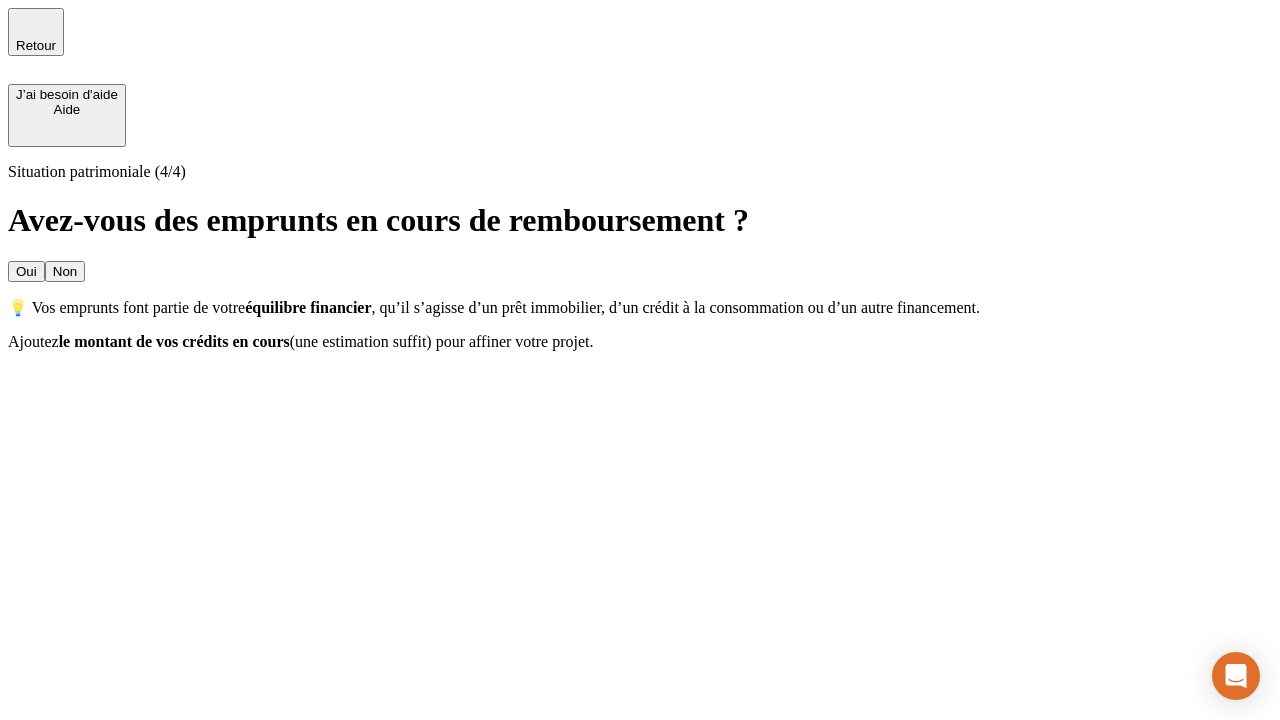 click on "Oui" at bounding box center (26, 271) 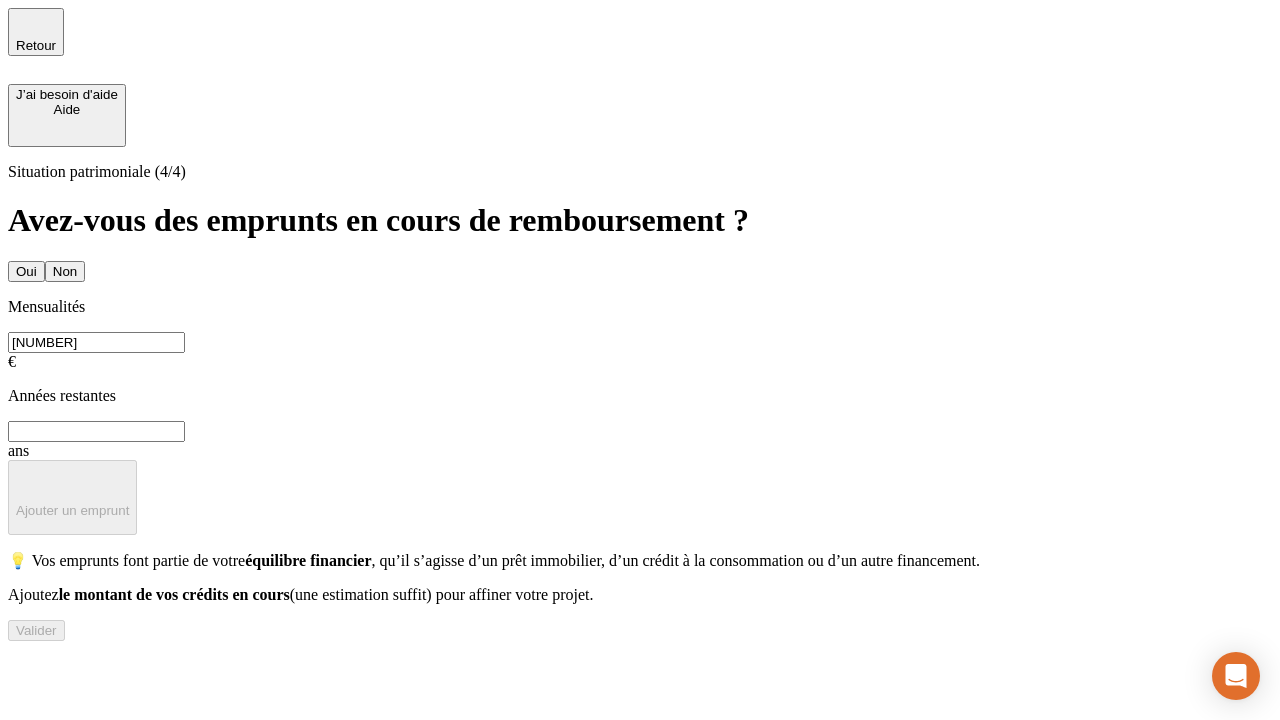 type on "[NUMBER]" 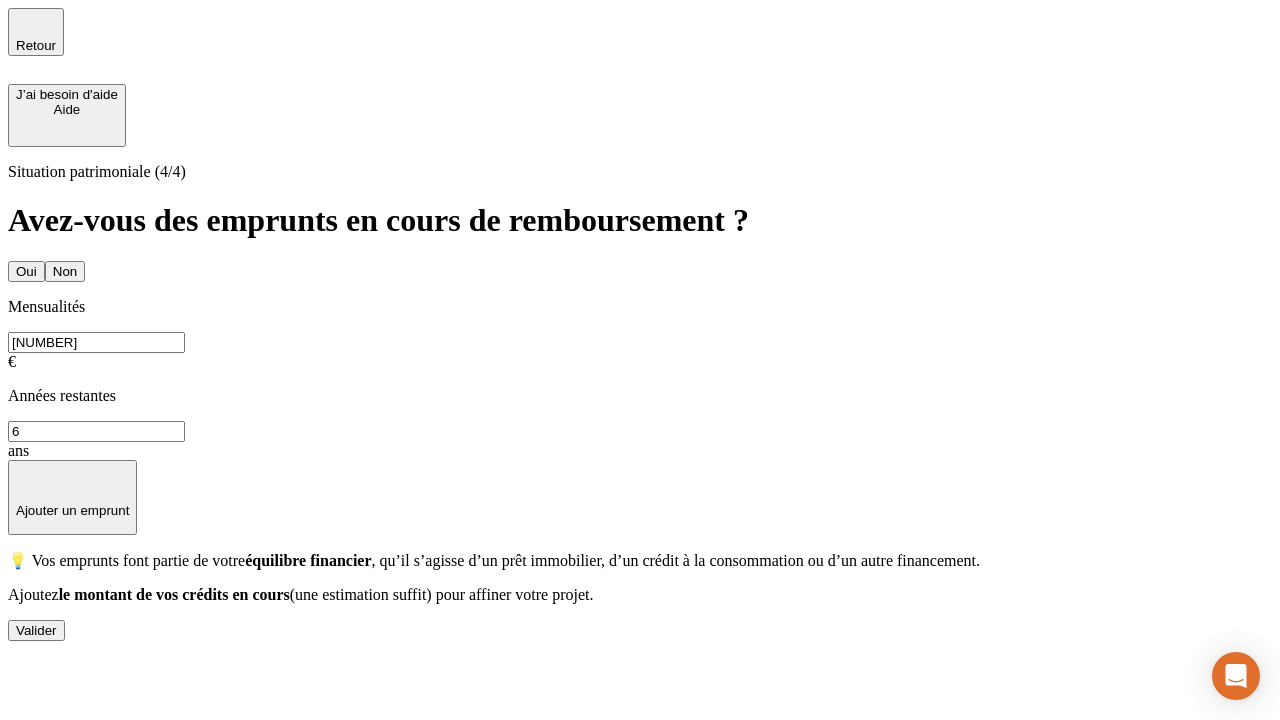 type on "6" 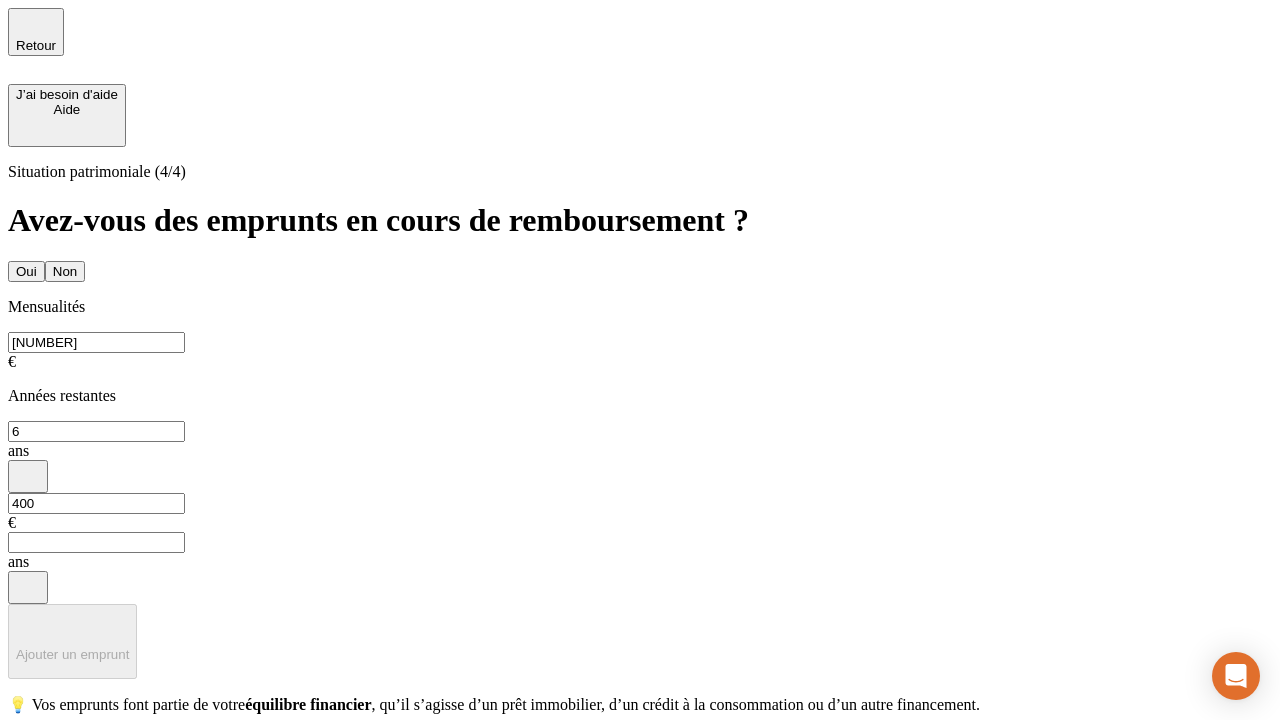 type on "400" 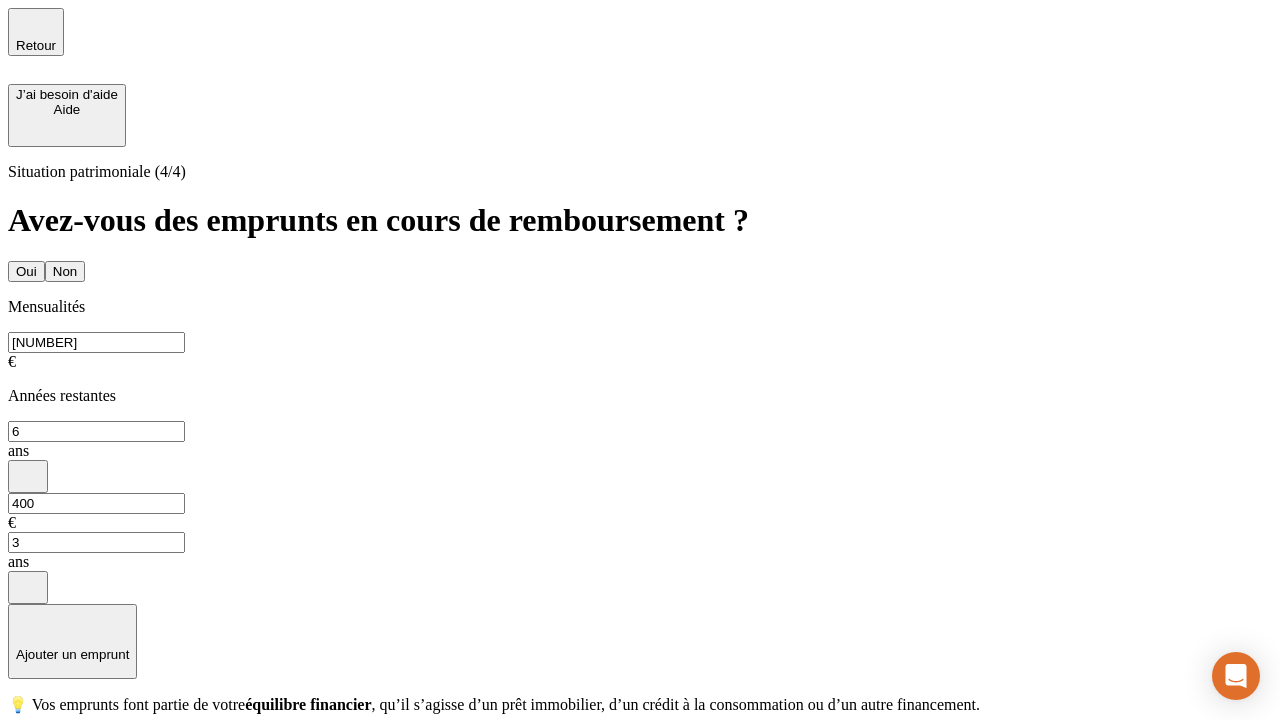 click on "Valider" at bounding box center [36, 774] 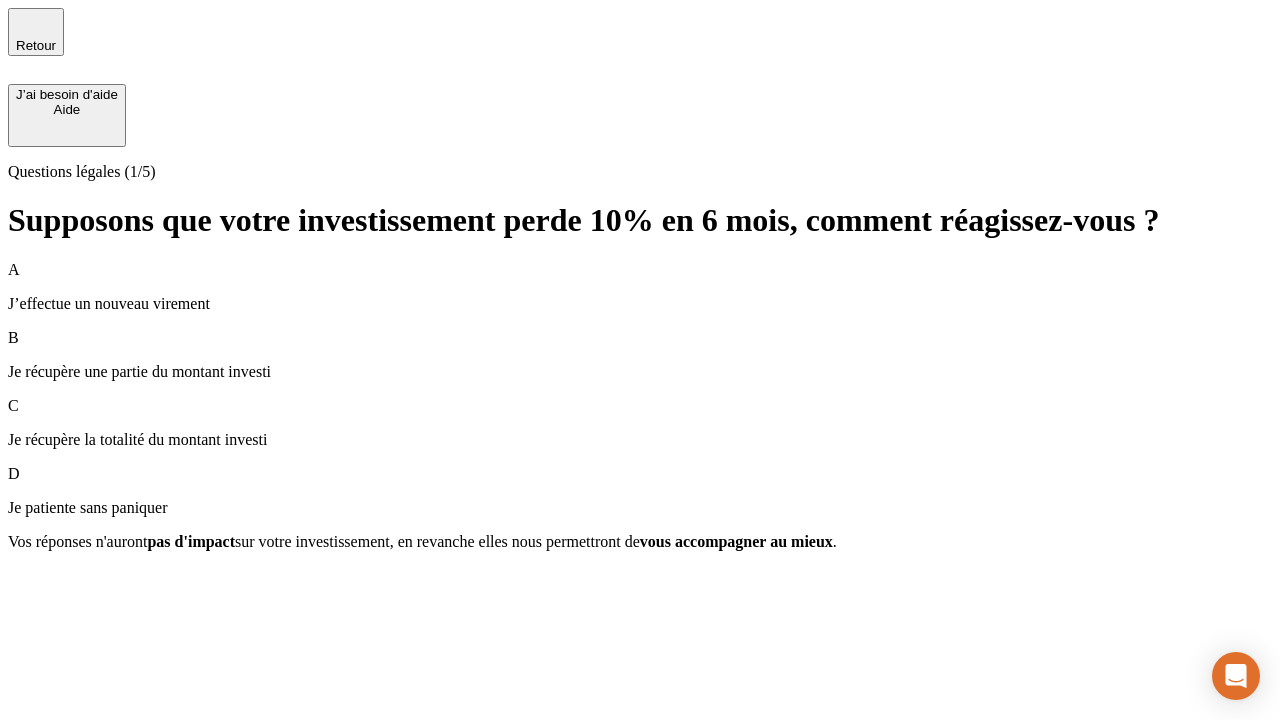 click on "Je récupère une partie du montant investi" at bounding box center [640, 372] 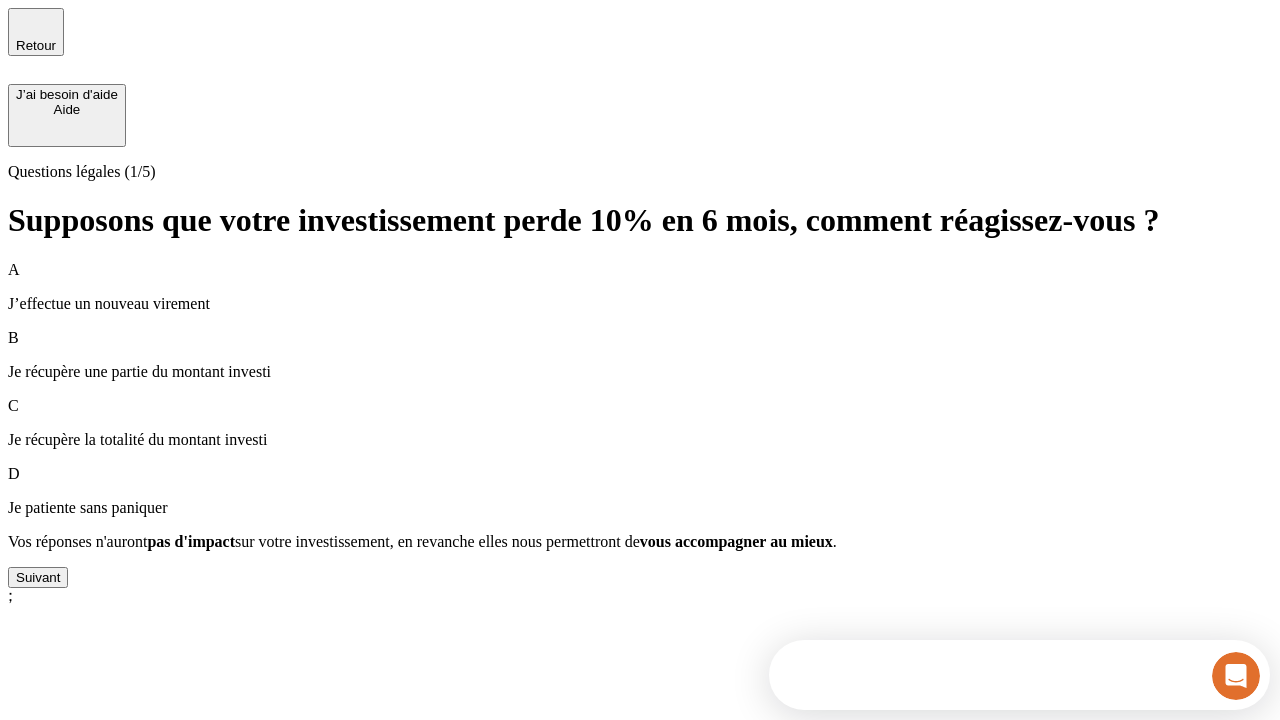 click on "Suivant" at bounding box center [38, 577] 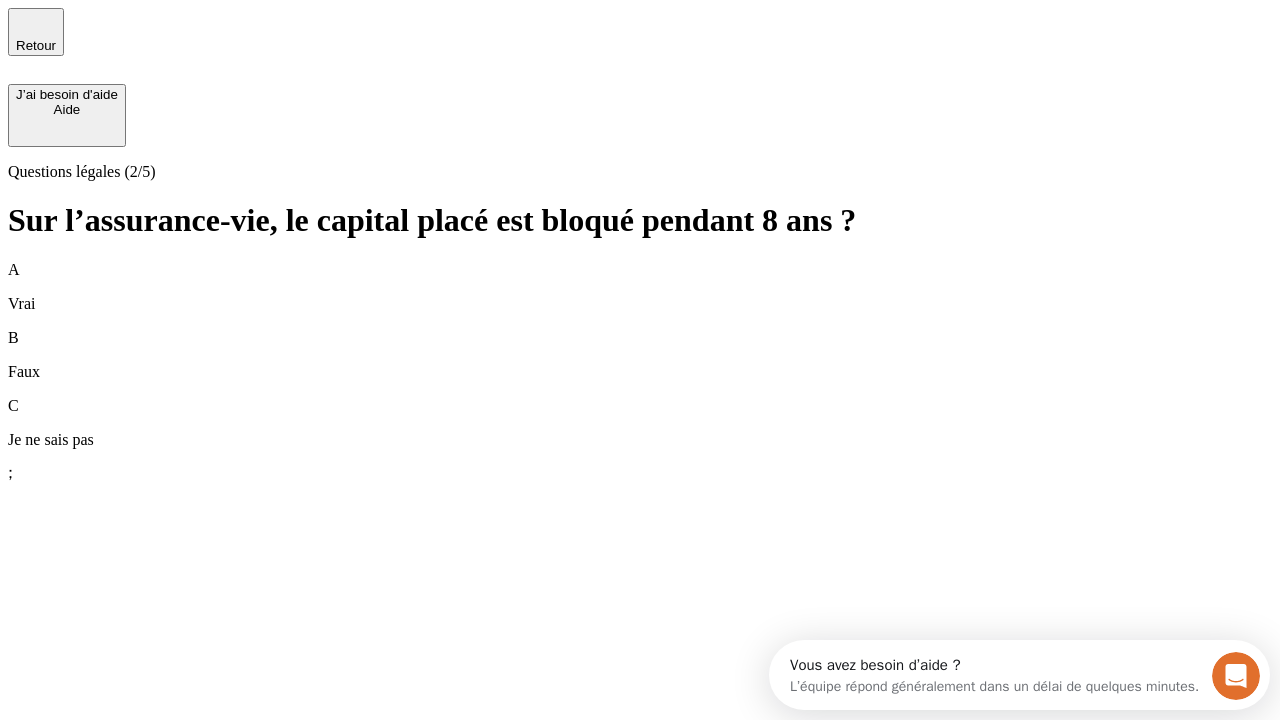 scroll, scrollTop: 0, scrollLeft: 0, axis: both 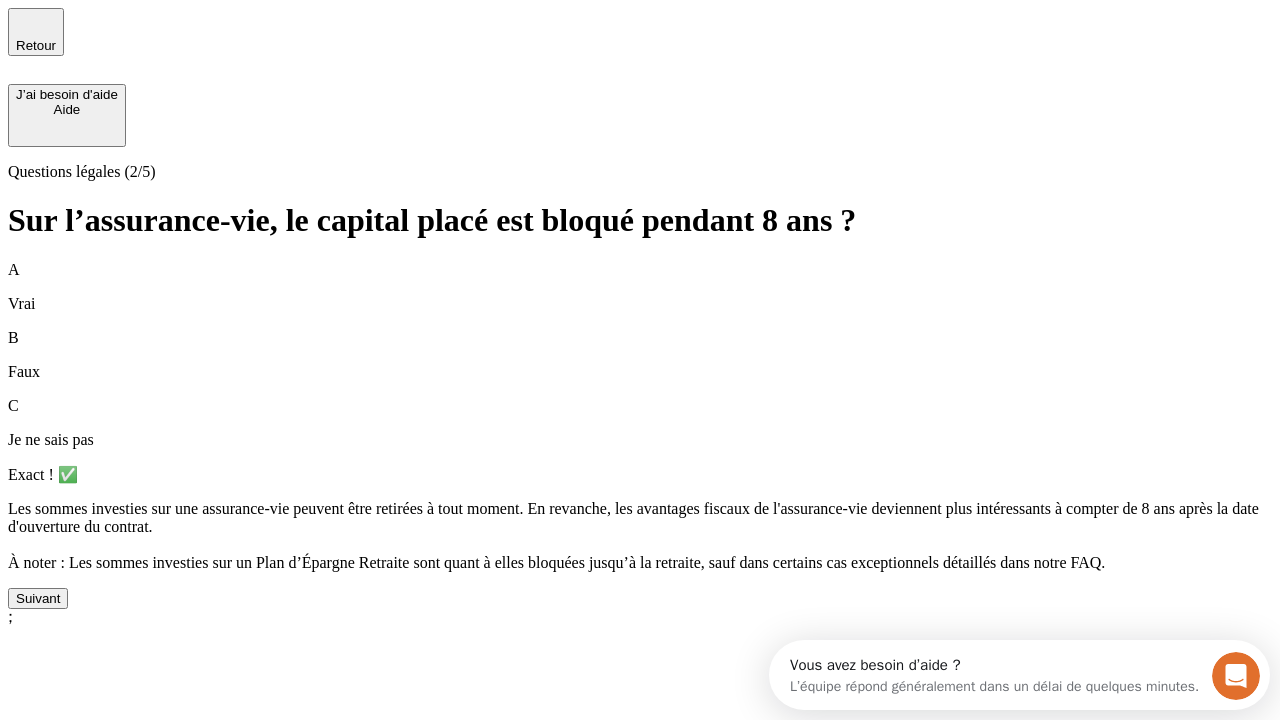 click on "Suivant" at bounding box center [38, 598] 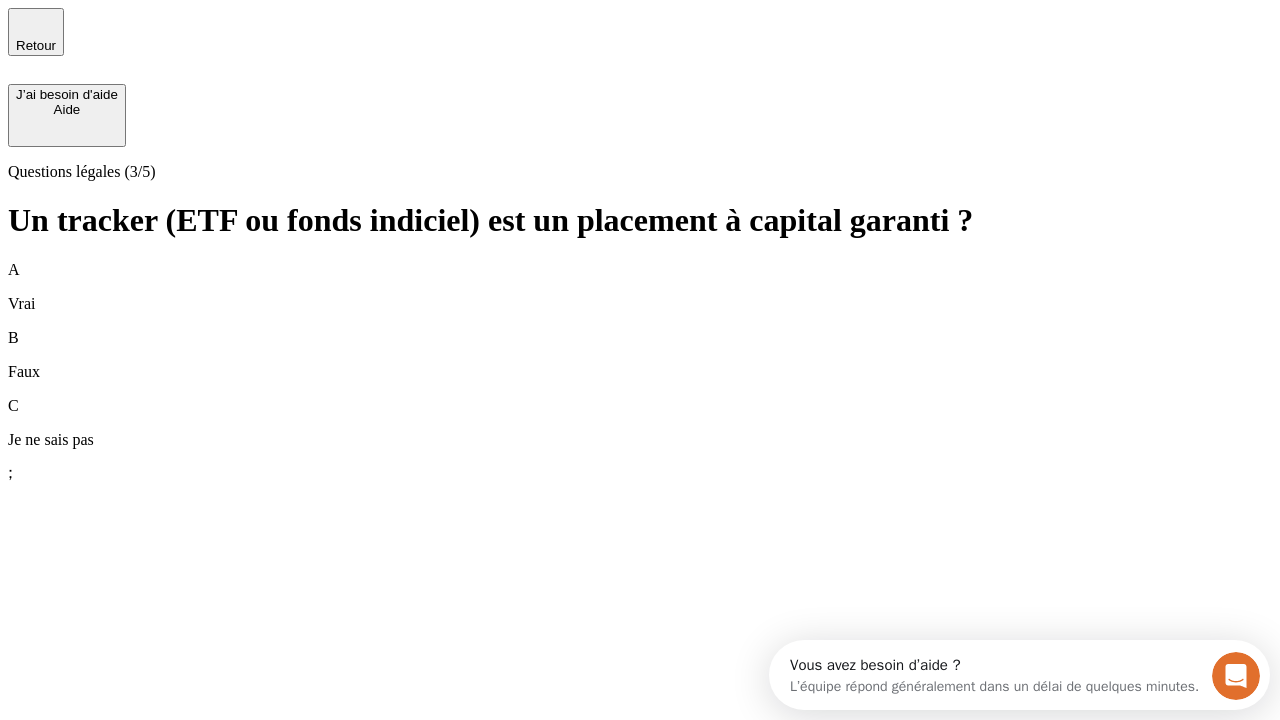 click on "B Faux" at bounding box center [640, 355] 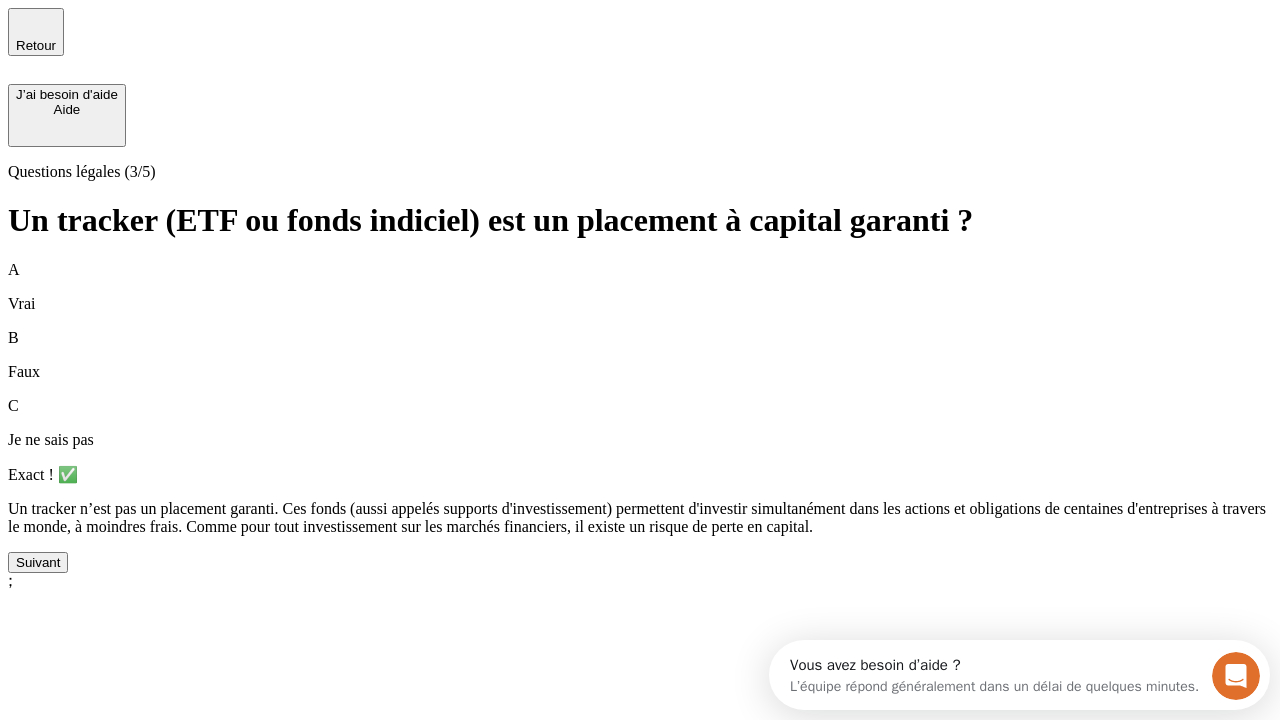 click on "Suivant" at bounding box center [38, 562] 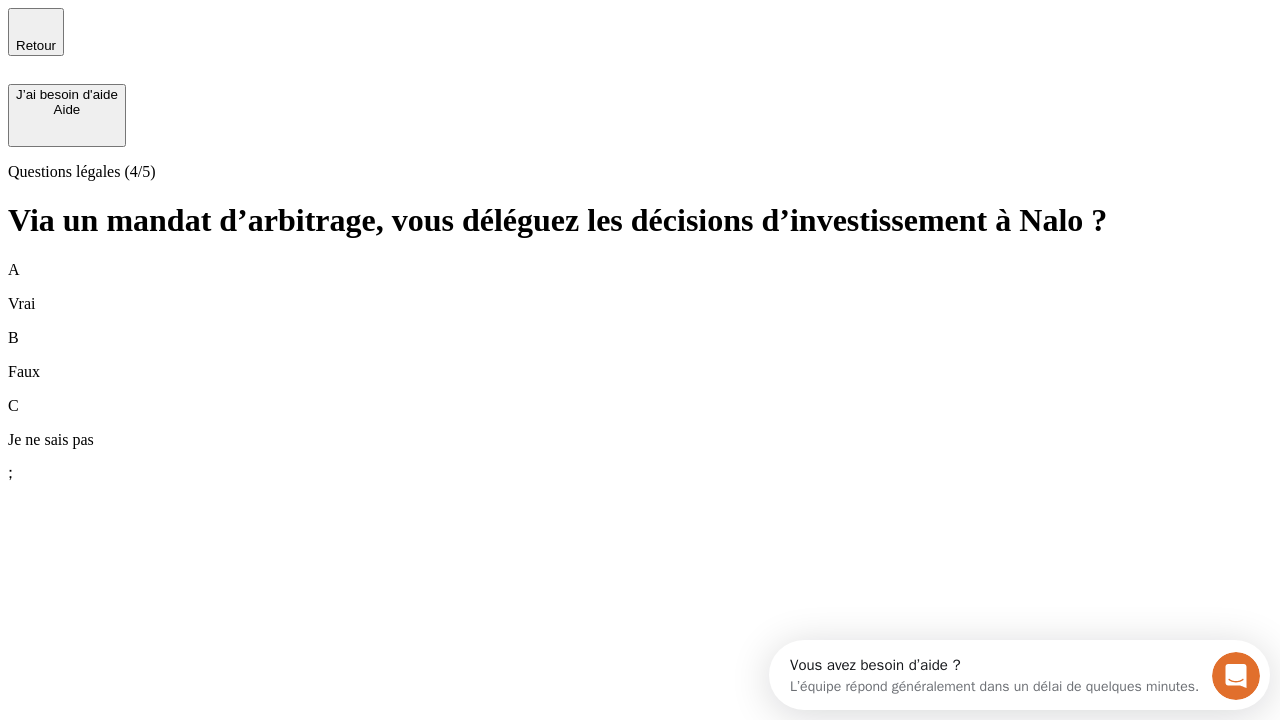 click on "A Vrai" at bounding box center (640, 287) 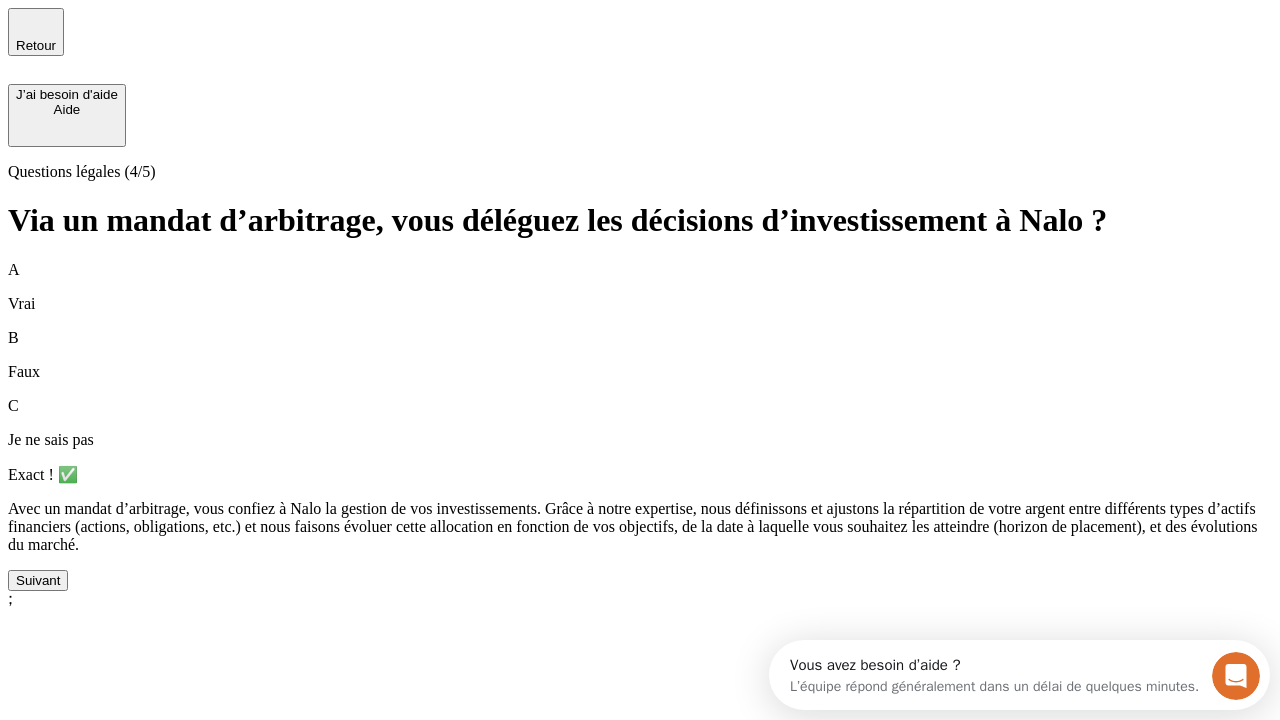 click on "Suivant" at bounding box center (38, 580) 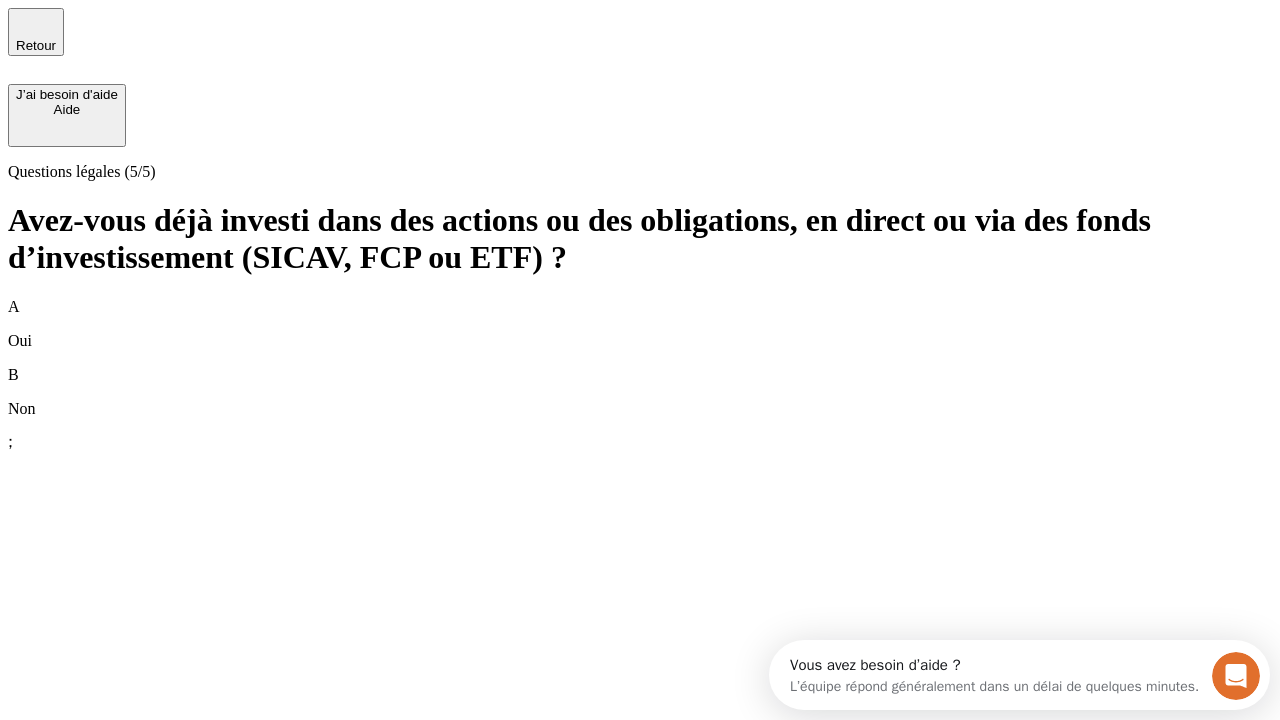 click on "B Non" at bounding box center [640, 392] 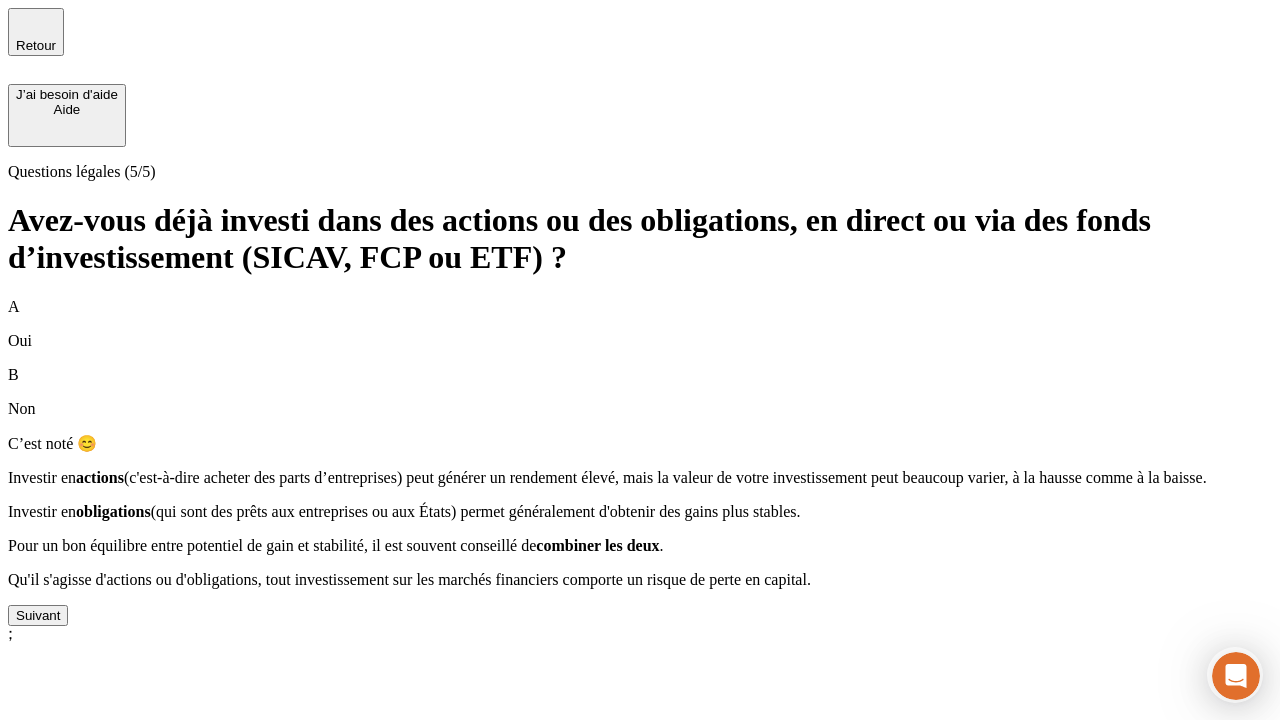 click on "Suivant" at bounding box center [38, 615] 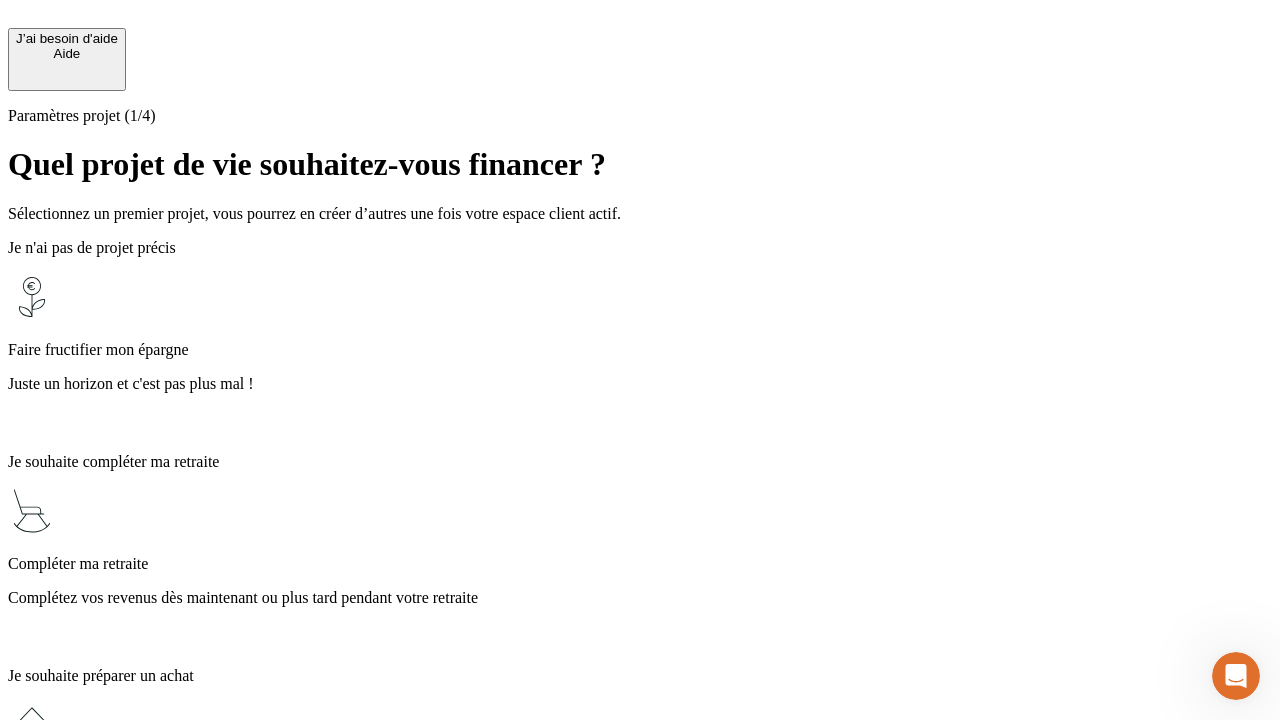 click on "Juste un horizon et c'est pas plus mal !" at bounding box center (640, 384) 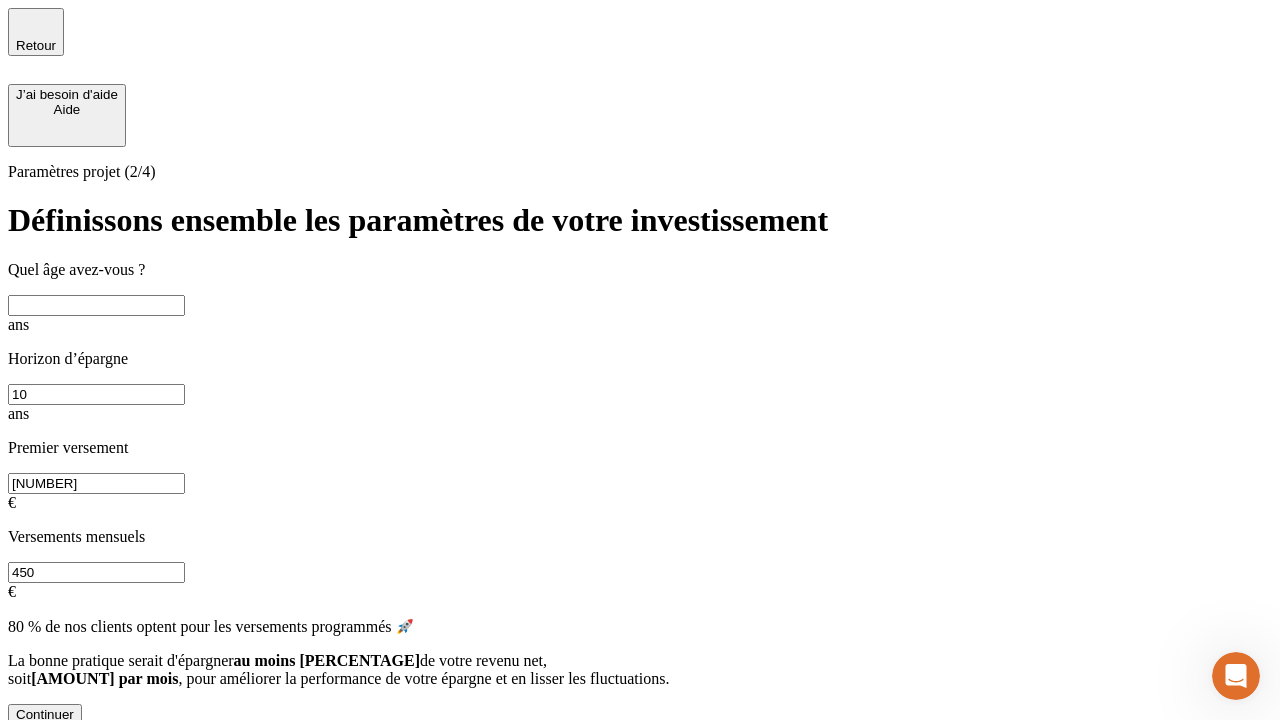 click at bounding box center (96, 305) 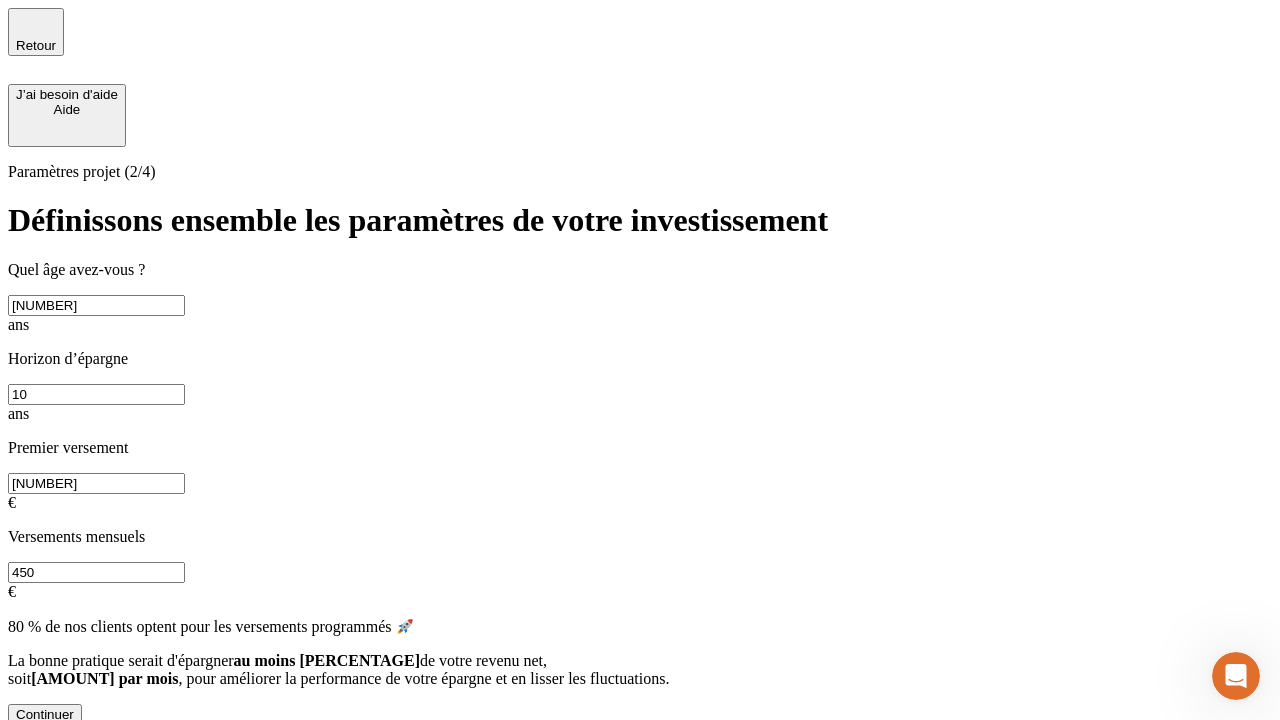 type on "[NUMBER]" 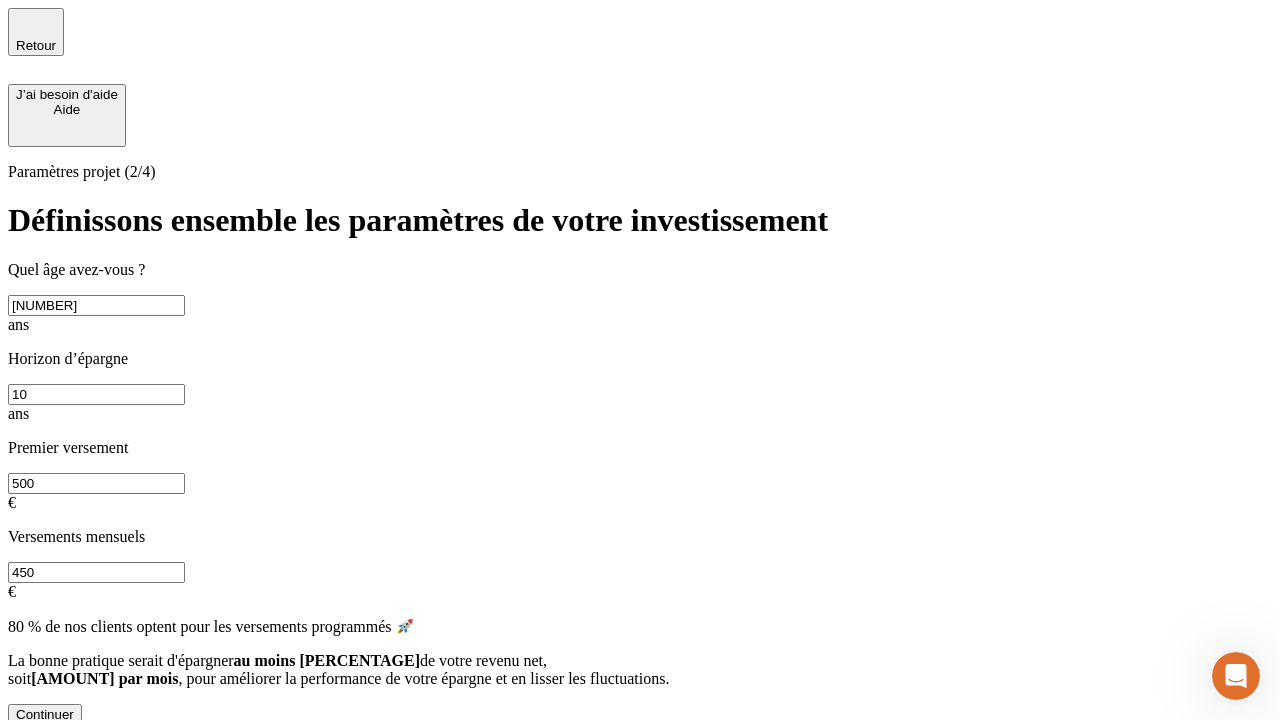 type on "500" 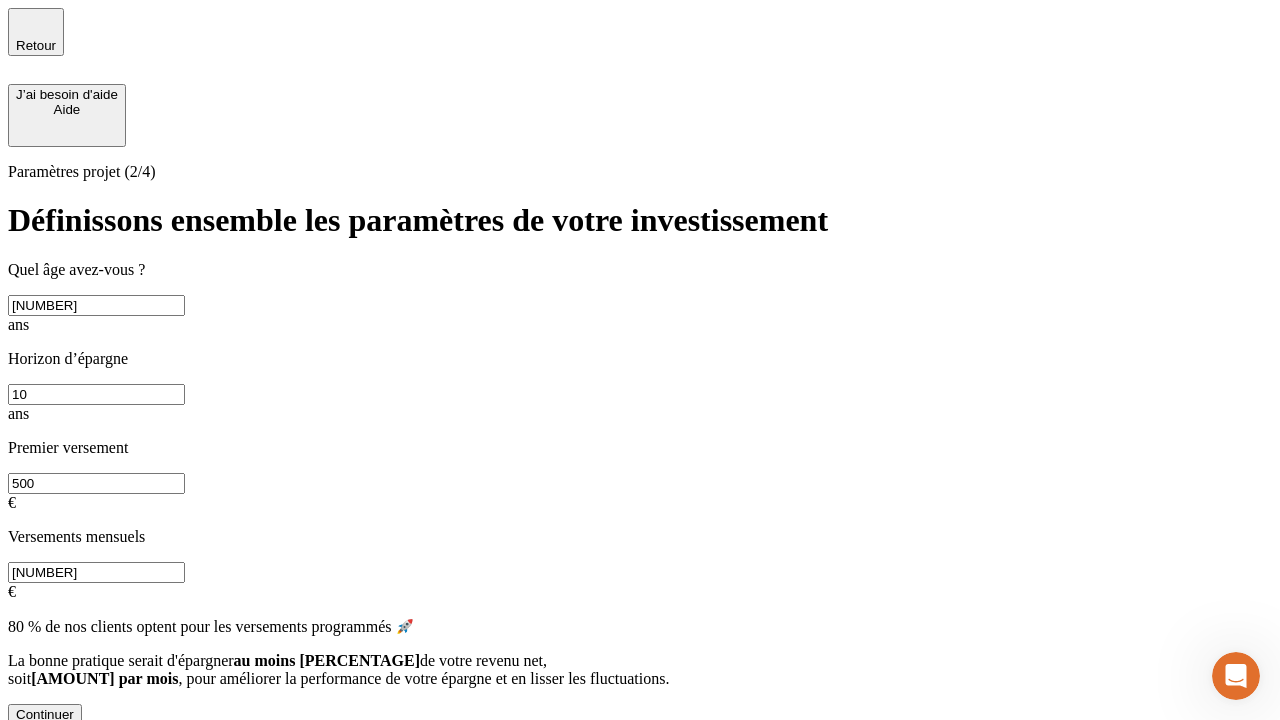 type on "[NUMBER]" 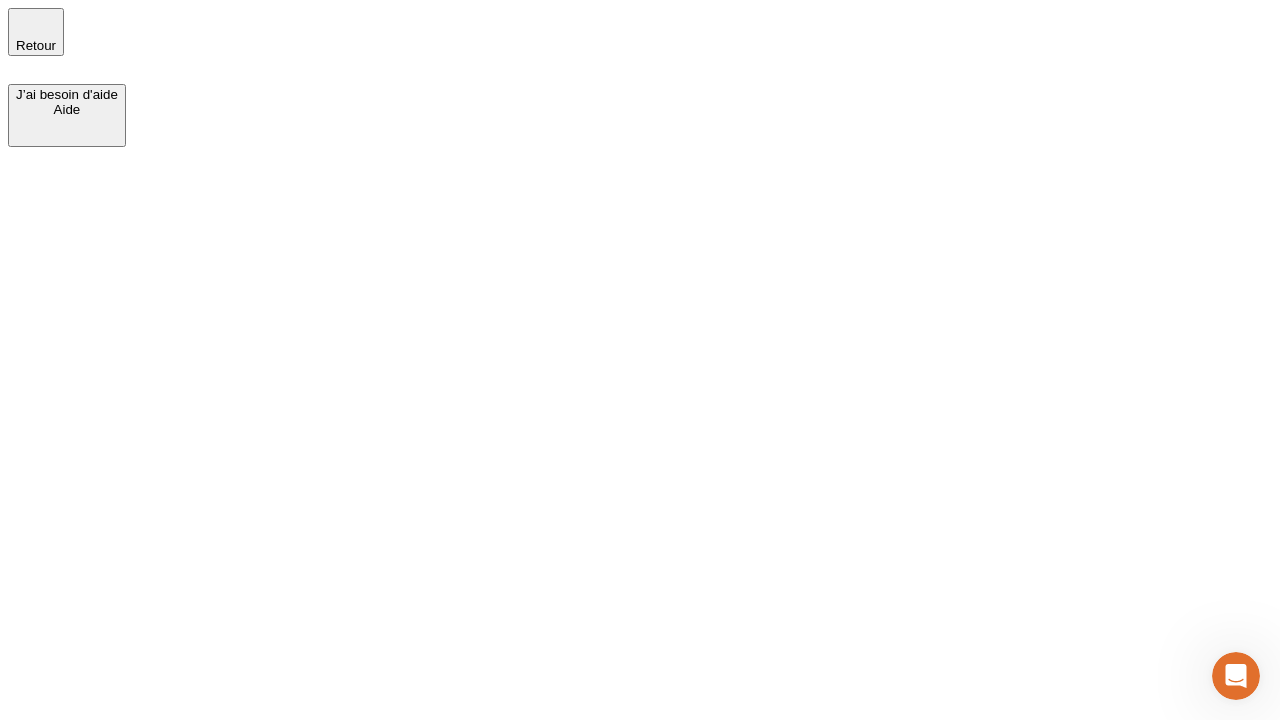 scroll, scrollTop: 0, scrollLeft: 0, axis: both 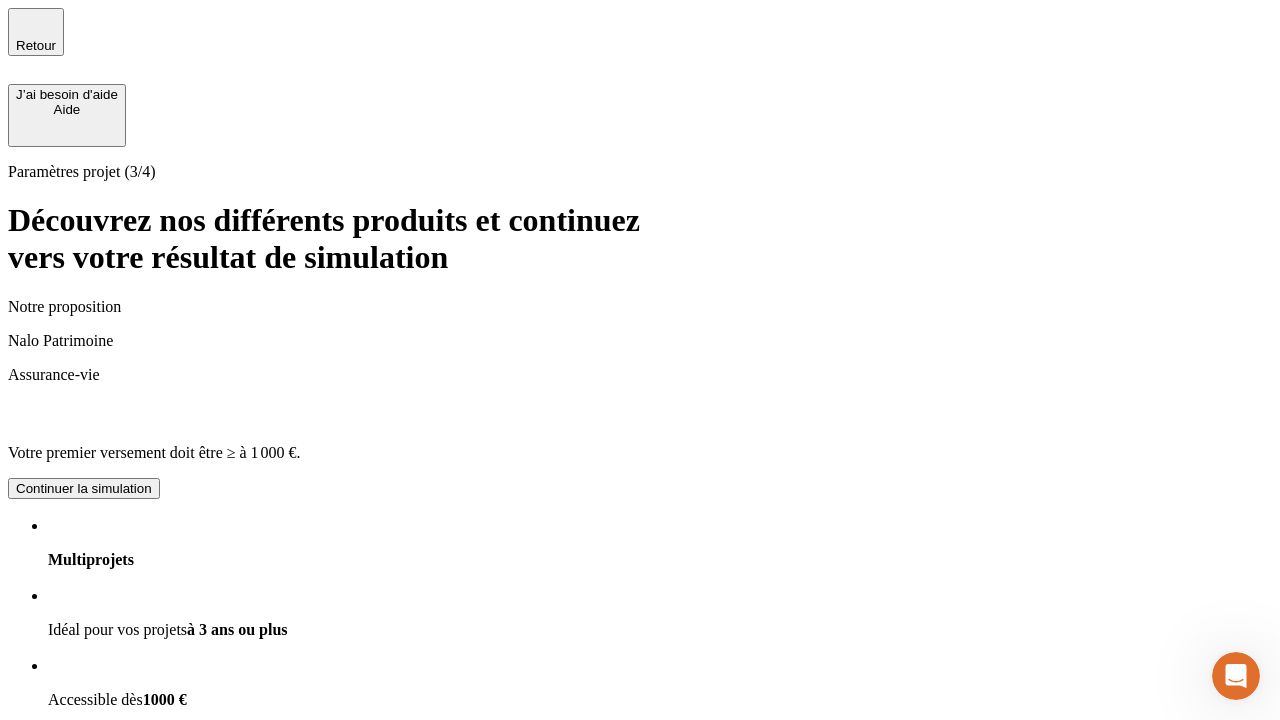 click on "Continuer la simulation" at bounding box center [84, 488] 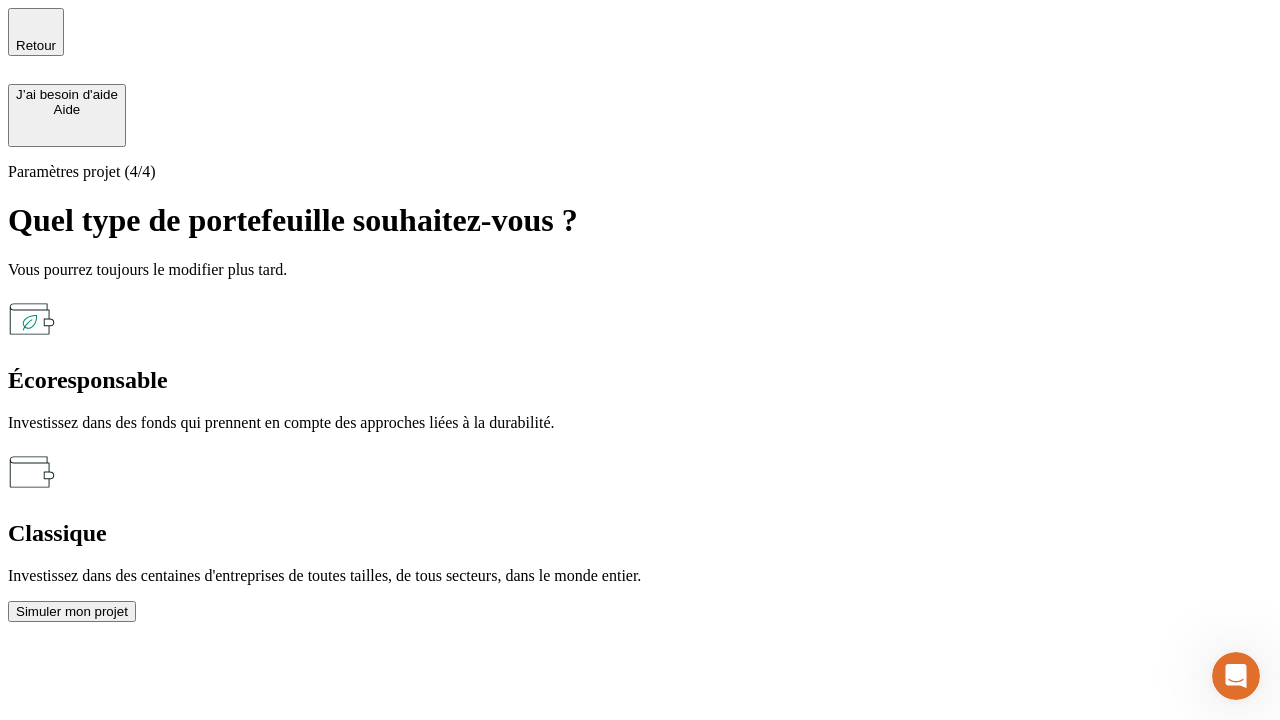 click on "Écoresponsable" at bounding box center [640, 380] 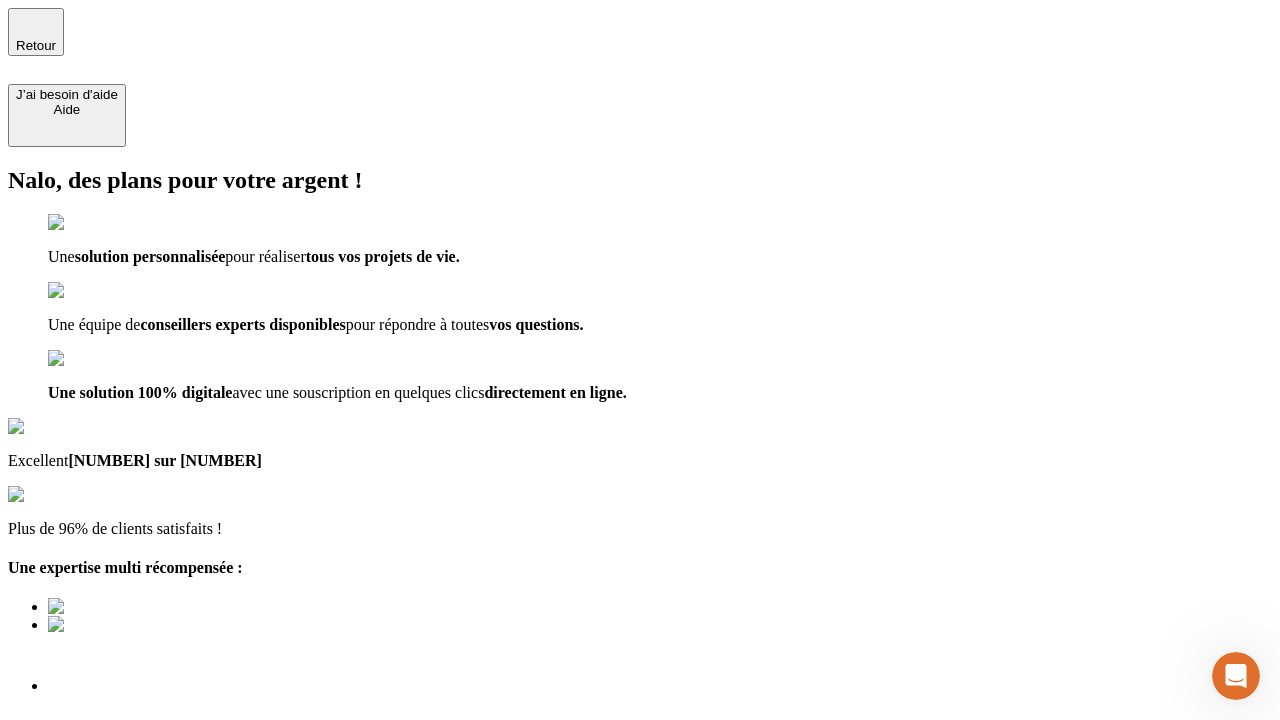 click on "Découvrir ma simulation" at bounding box center (87, 881) 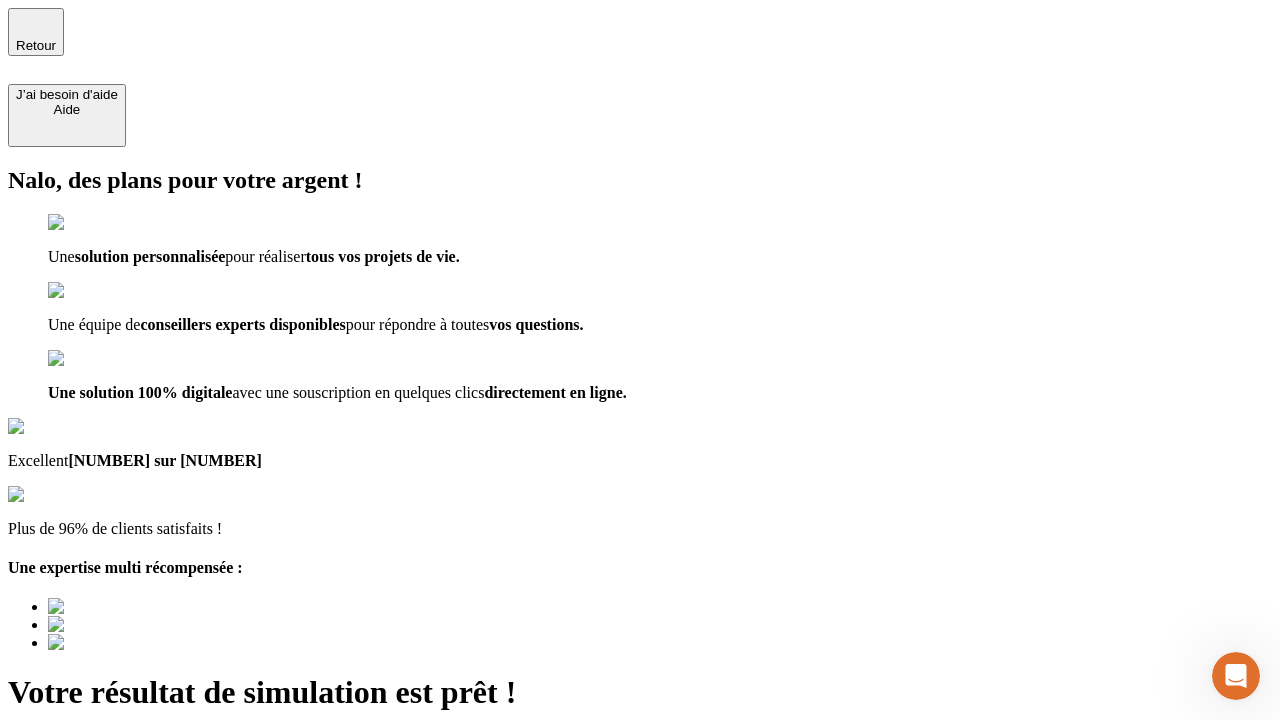 type on "testplaywright-paul-invest-1@[EMAIL]" 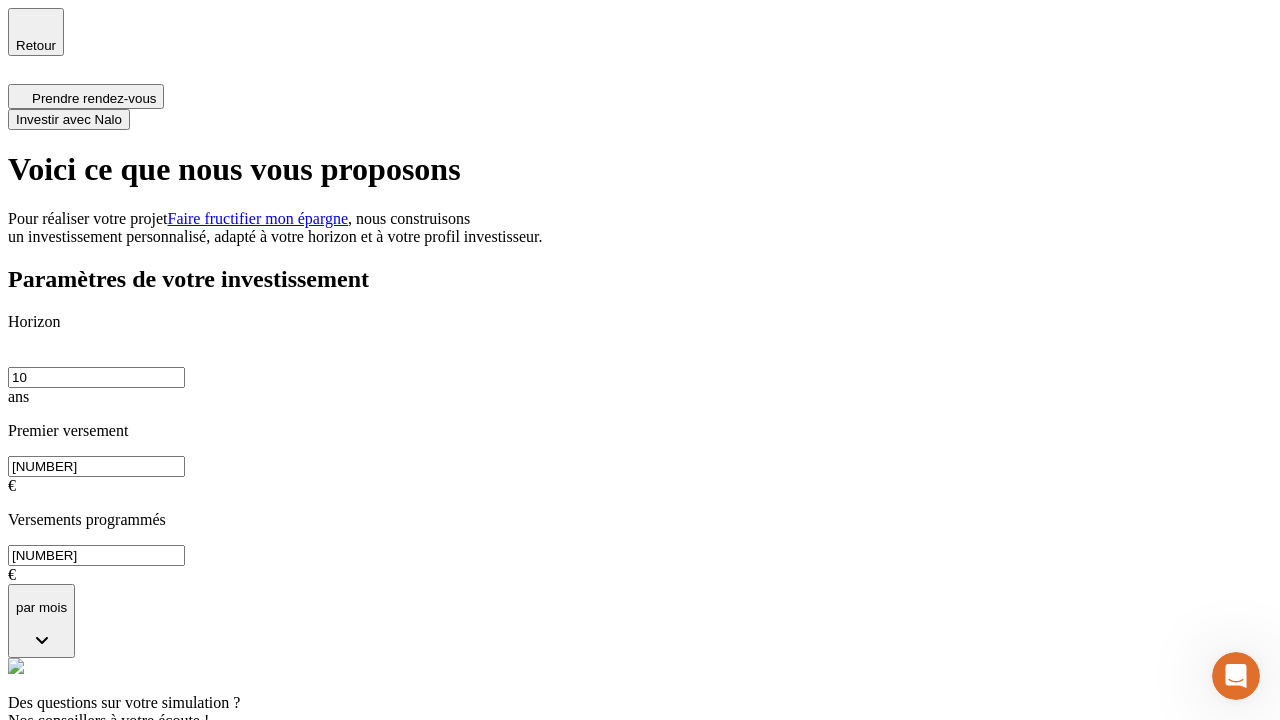scroll, scrollTop: 8, scrollLeft: 0, axis: vertical 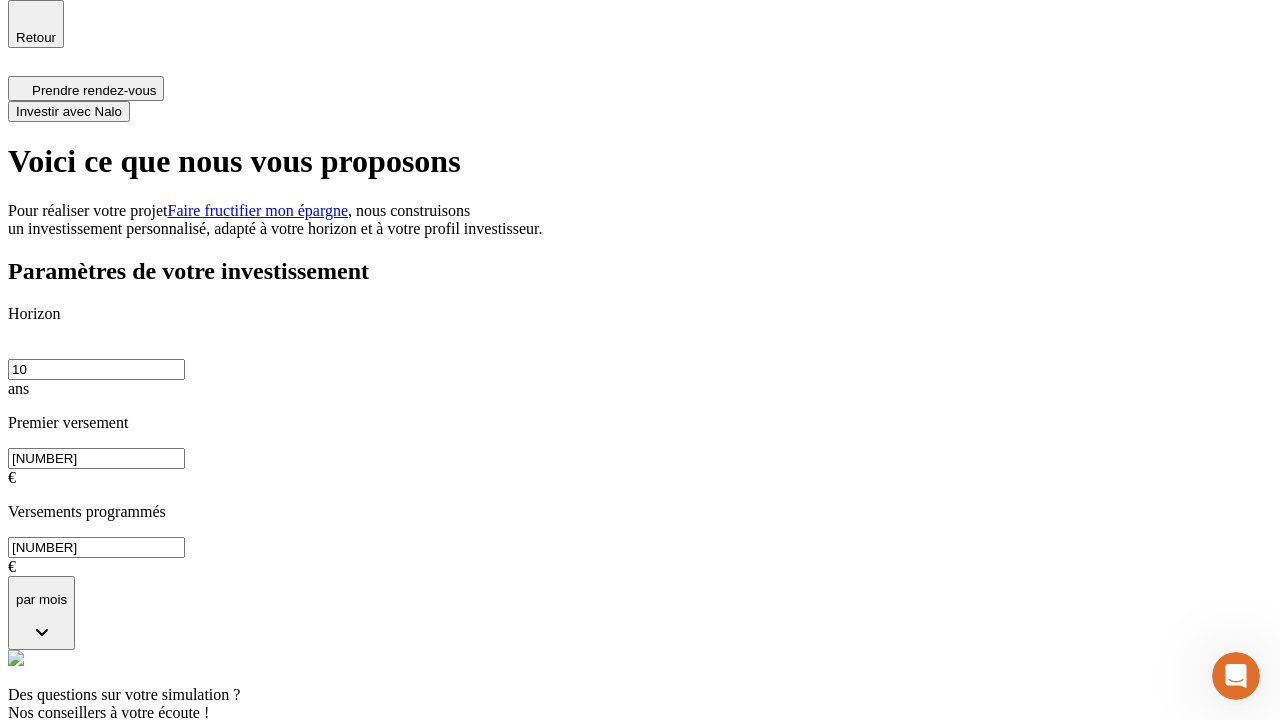 click on "Investir avec Nalo" at bounding box center [69, 111] 